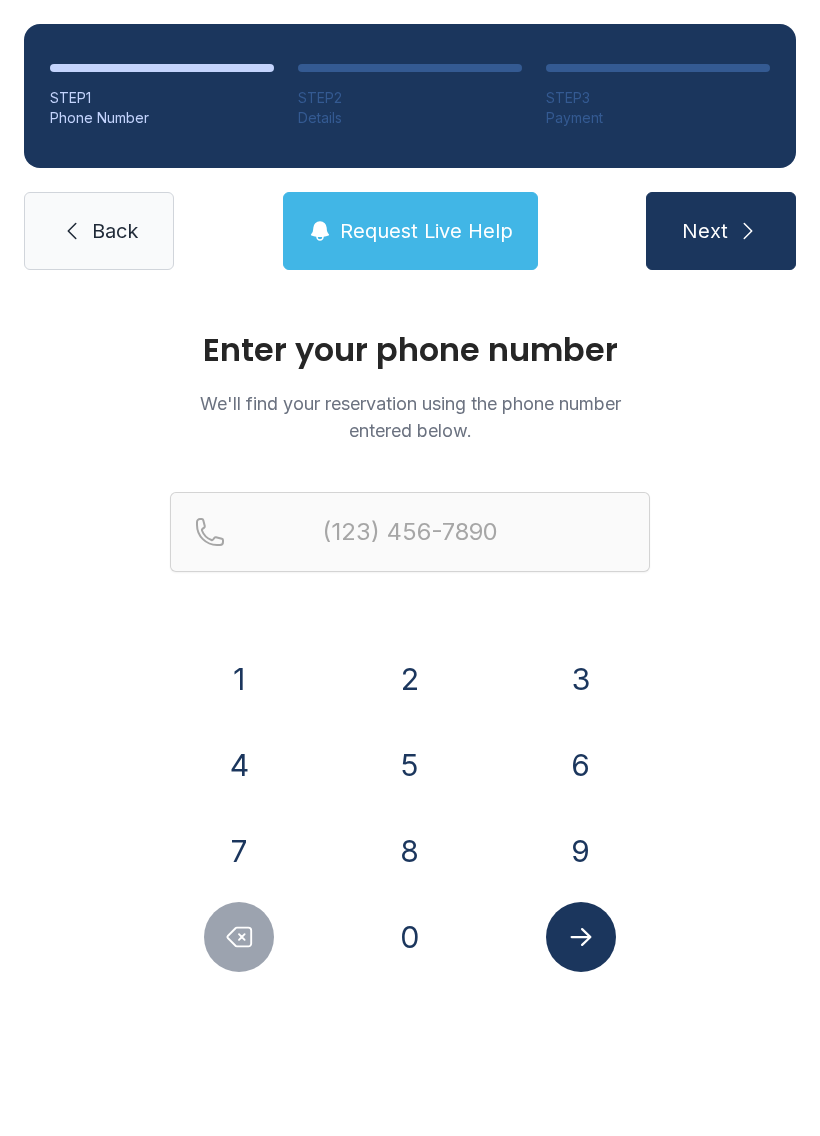 scroll, scrollTop: 0, scrollLeft: 0, axis: both 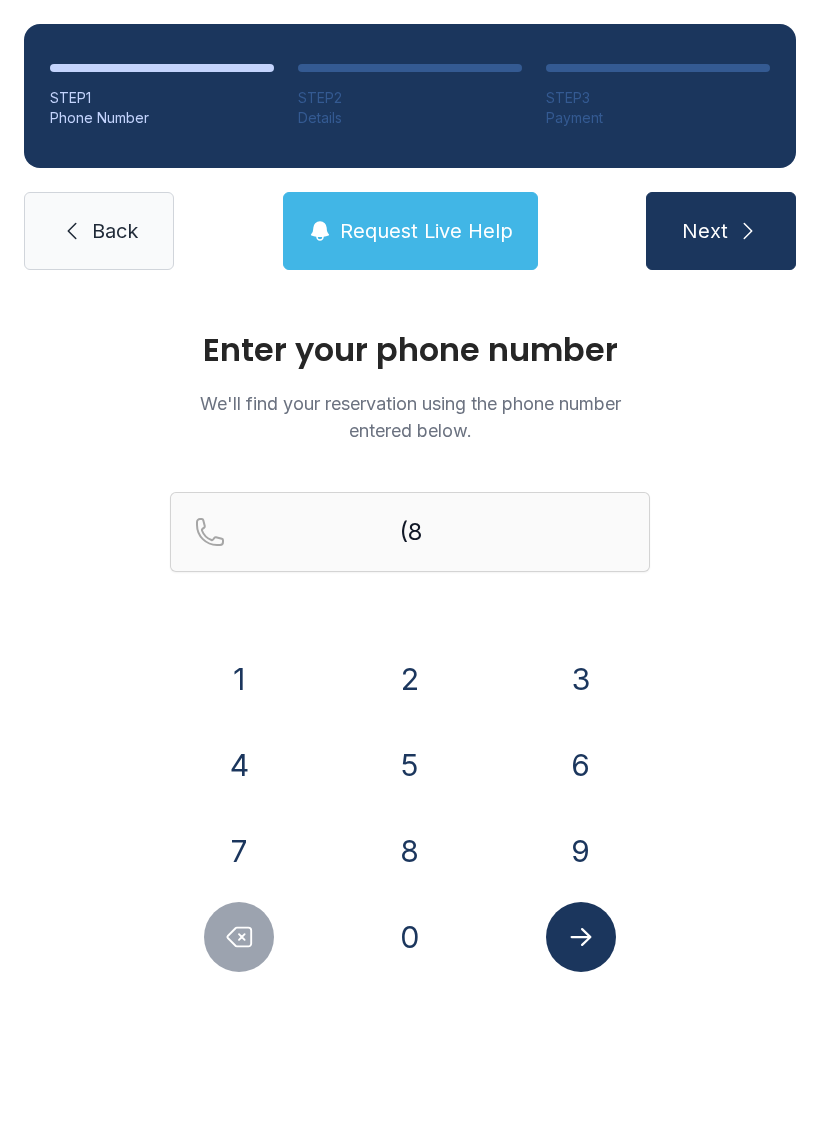 click on "3" at bounding box center (581, 679) 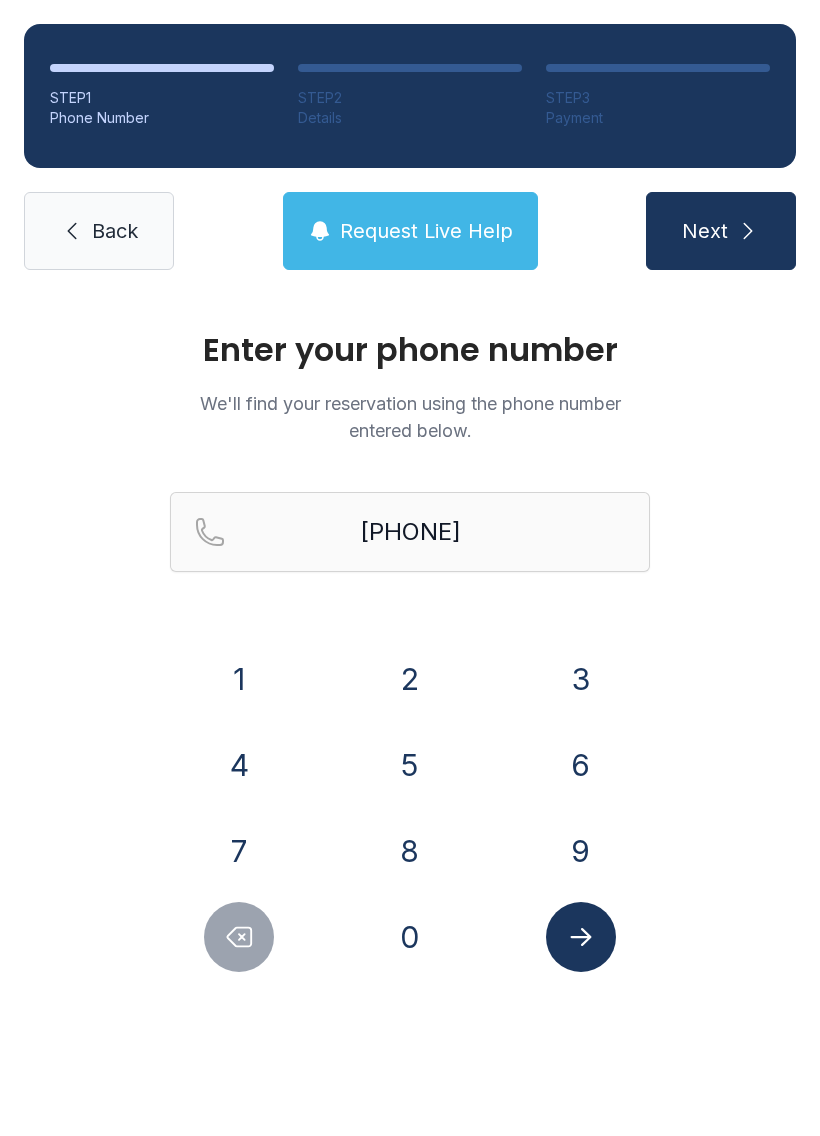 click 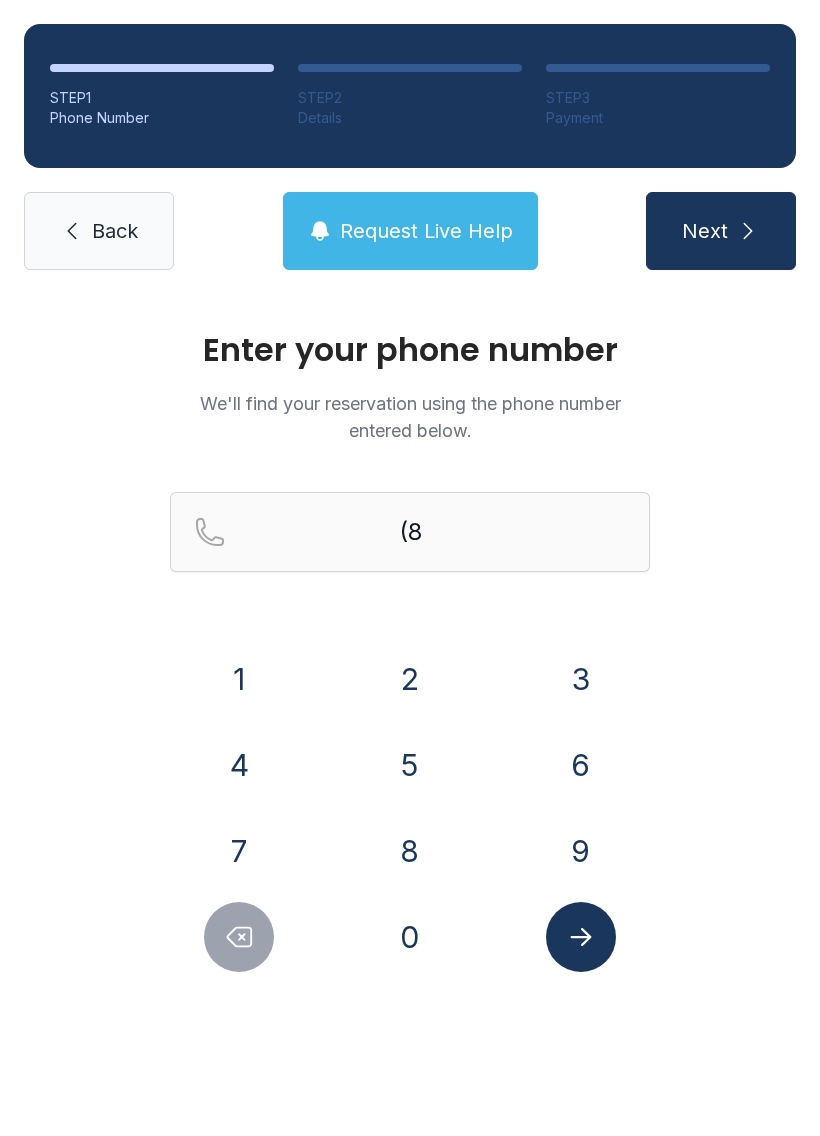 click on "6" at bounding box center (581, 765) 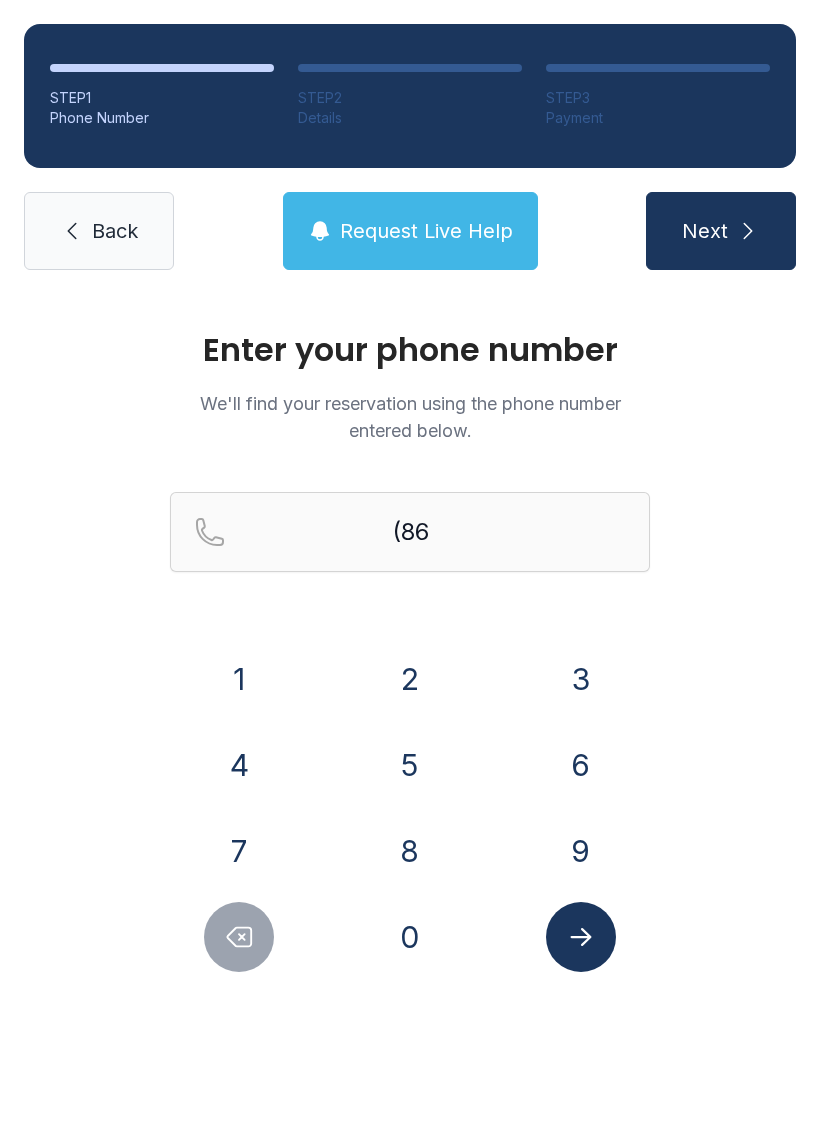 click on "3" at bounding box center (581, 679) 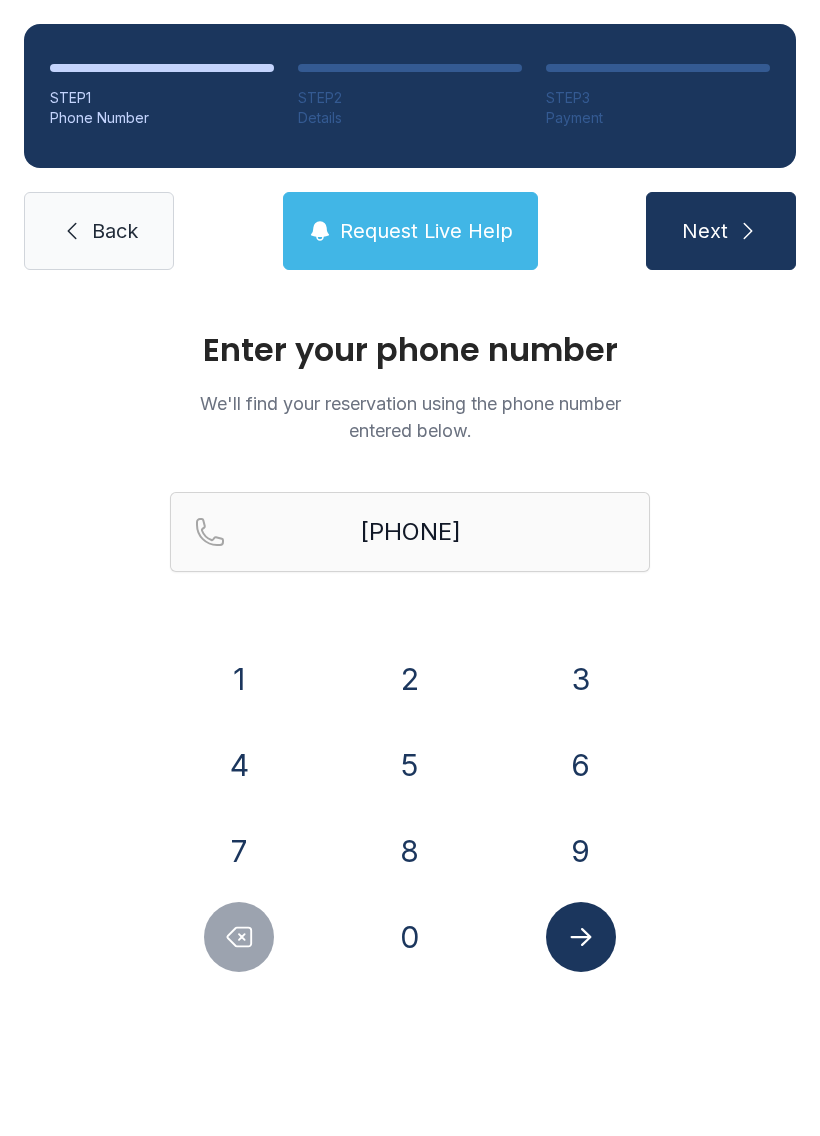 click on "4" at bounding box center [239, 765] 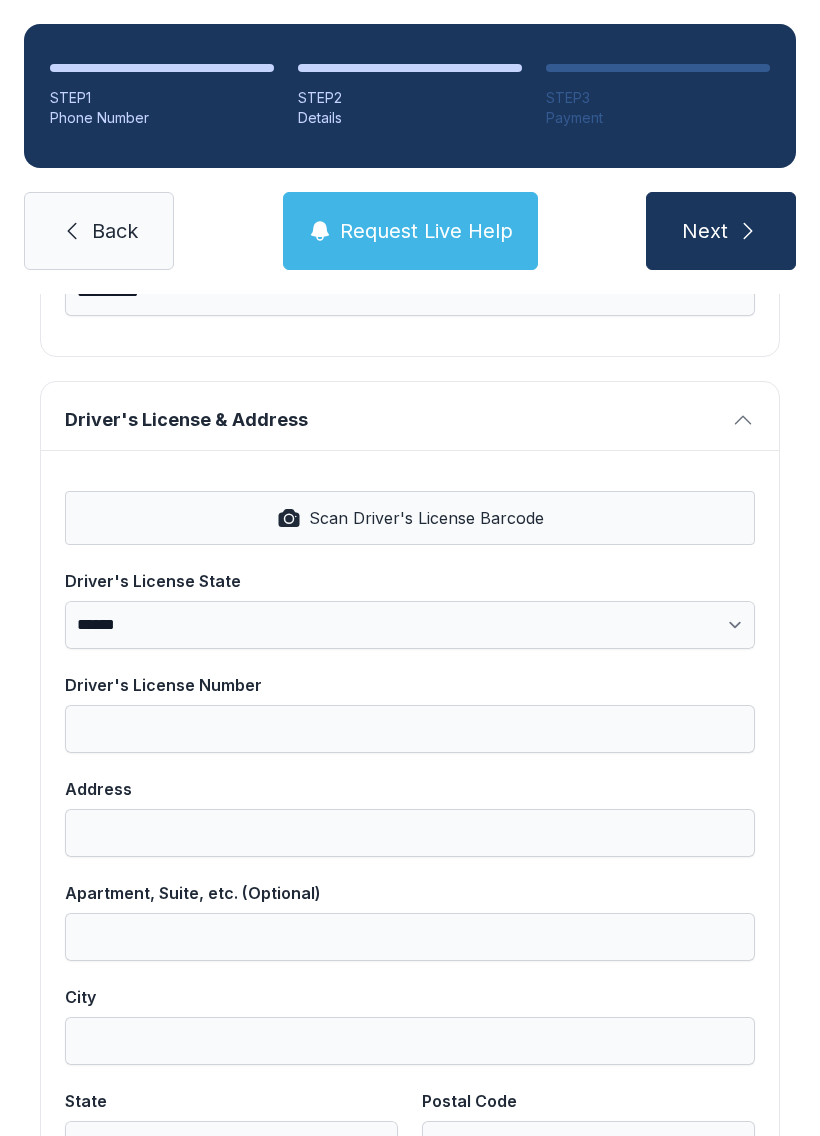 scroll, scrollTop: 694, scrollLeft: 0, axis: vertical 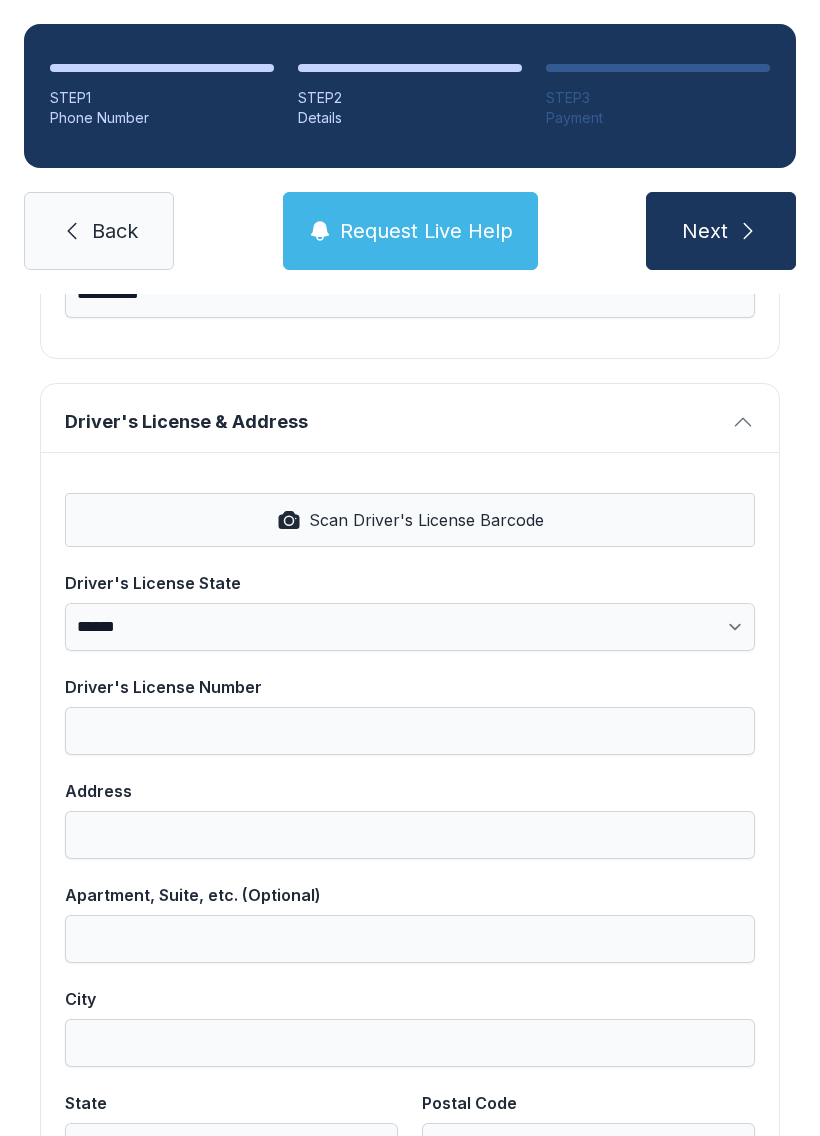 click on "Scan Driver's License Barcode" at bounding box center [426, 520] 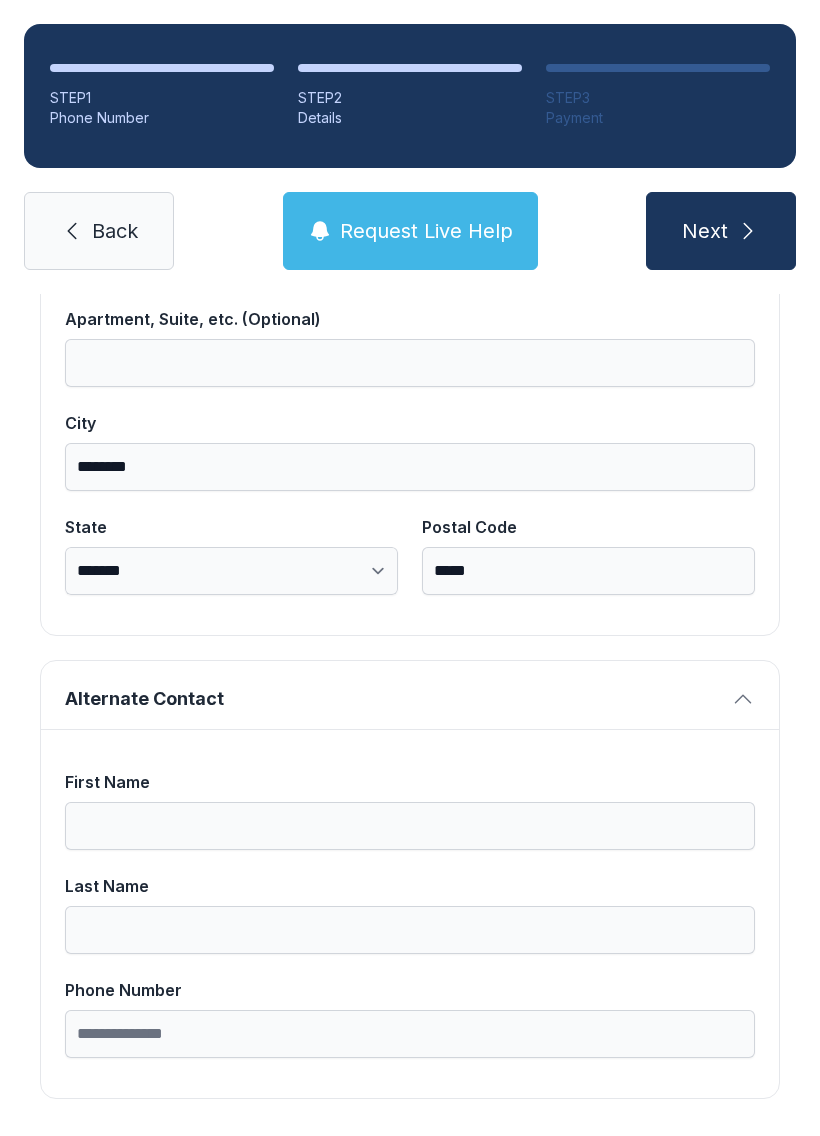 scroll, scrollTop: 1269, scrollLeft: 0, axis: vertical 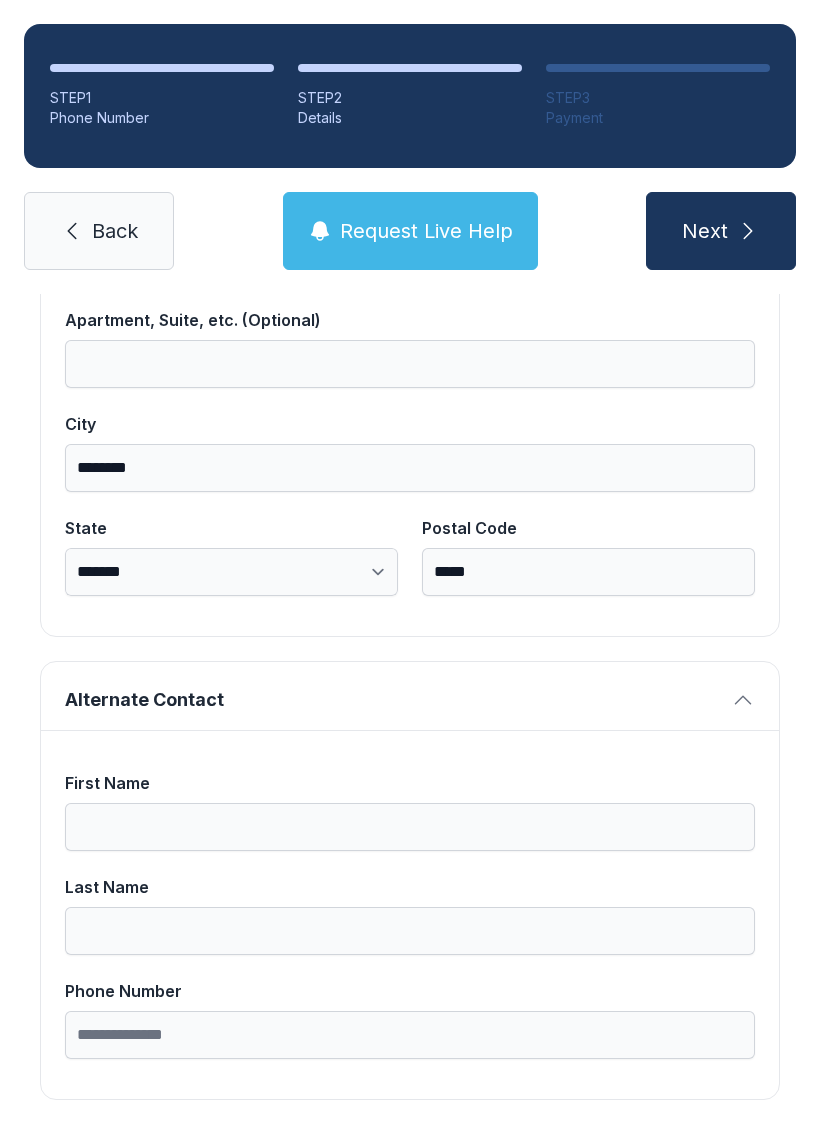 click on "Next" at bounding box center [705, 231] 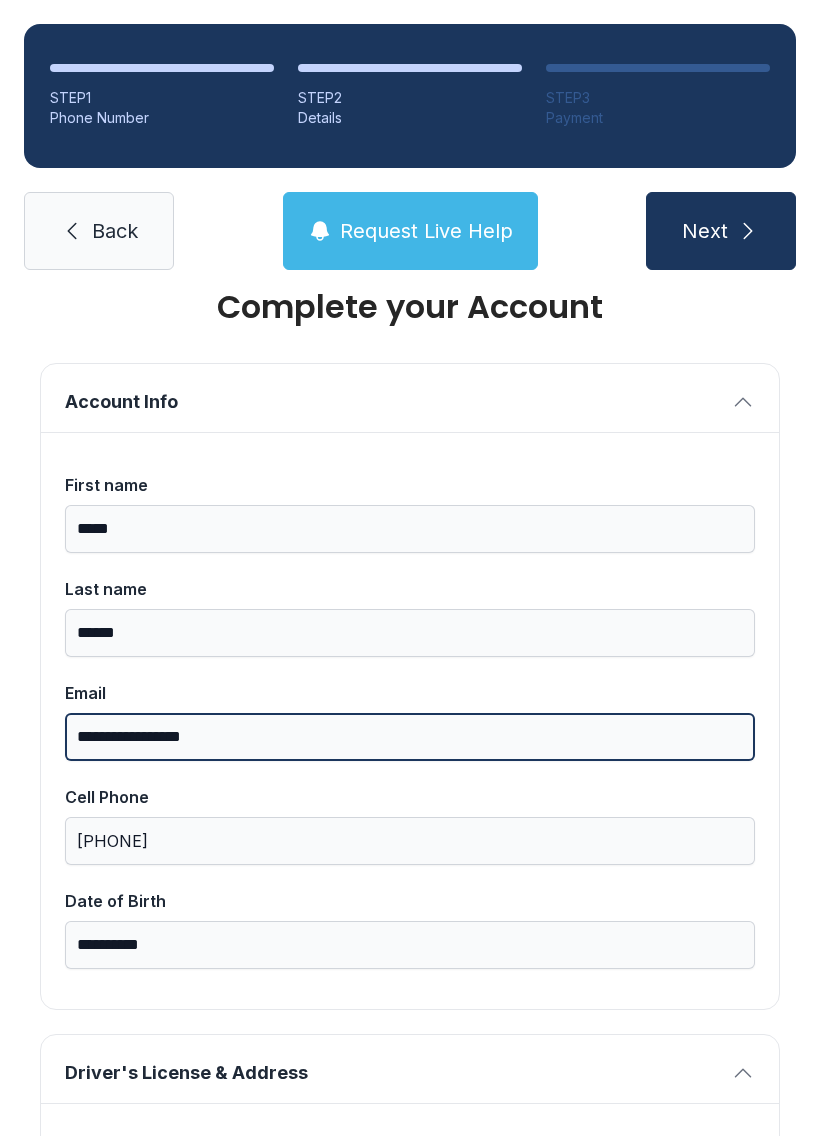 type on "**********" 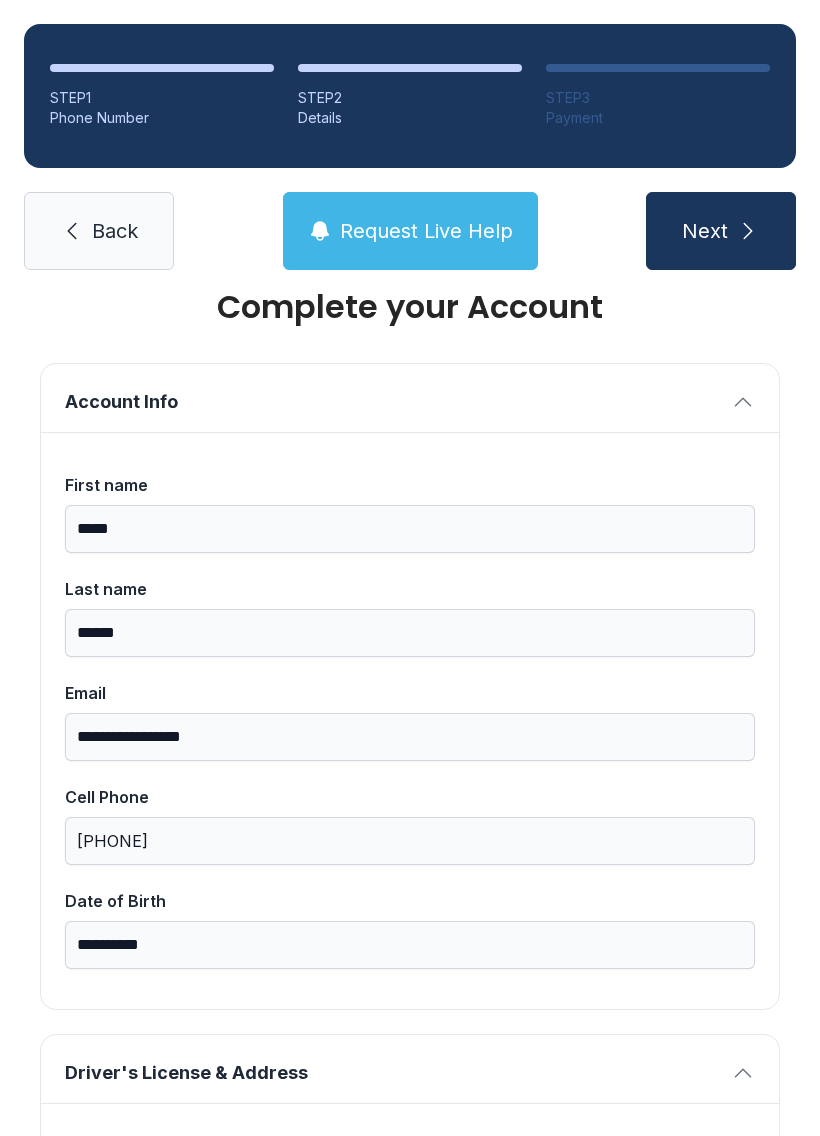 type on "*" 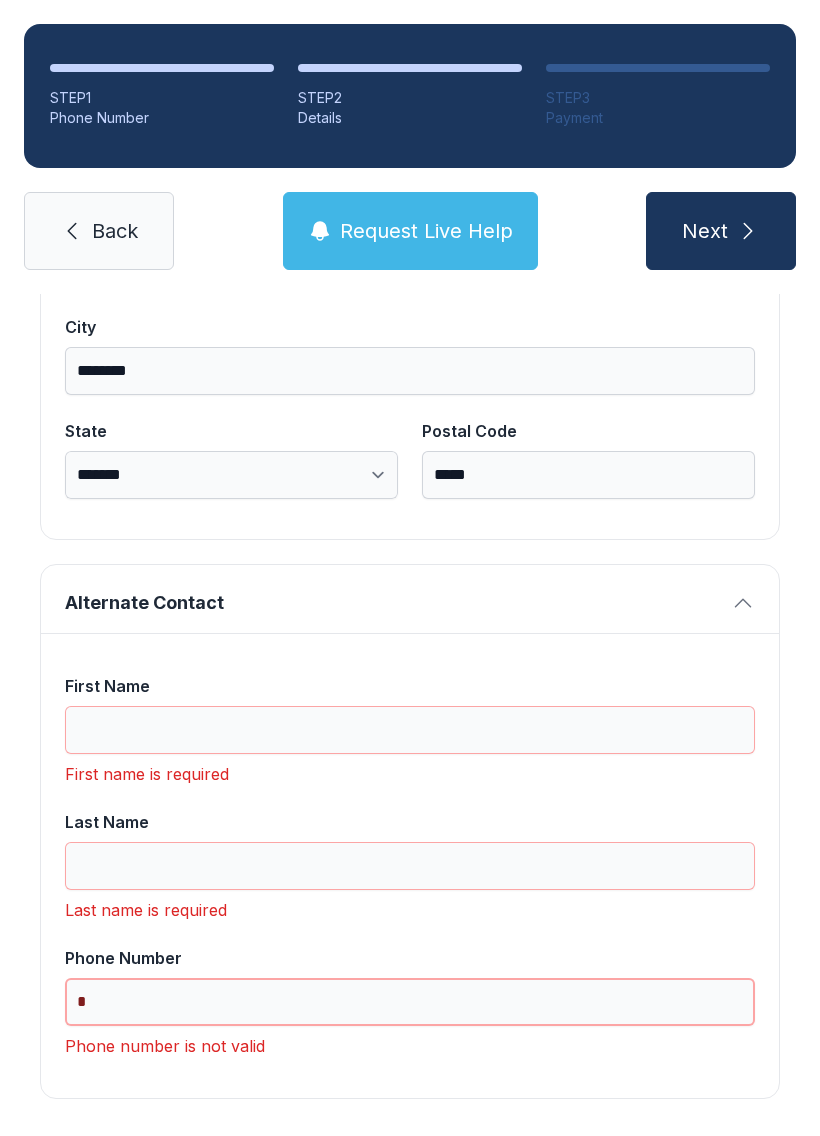 scroll, scrollTop: 1365, scrollLeft: 0, axis: vertical 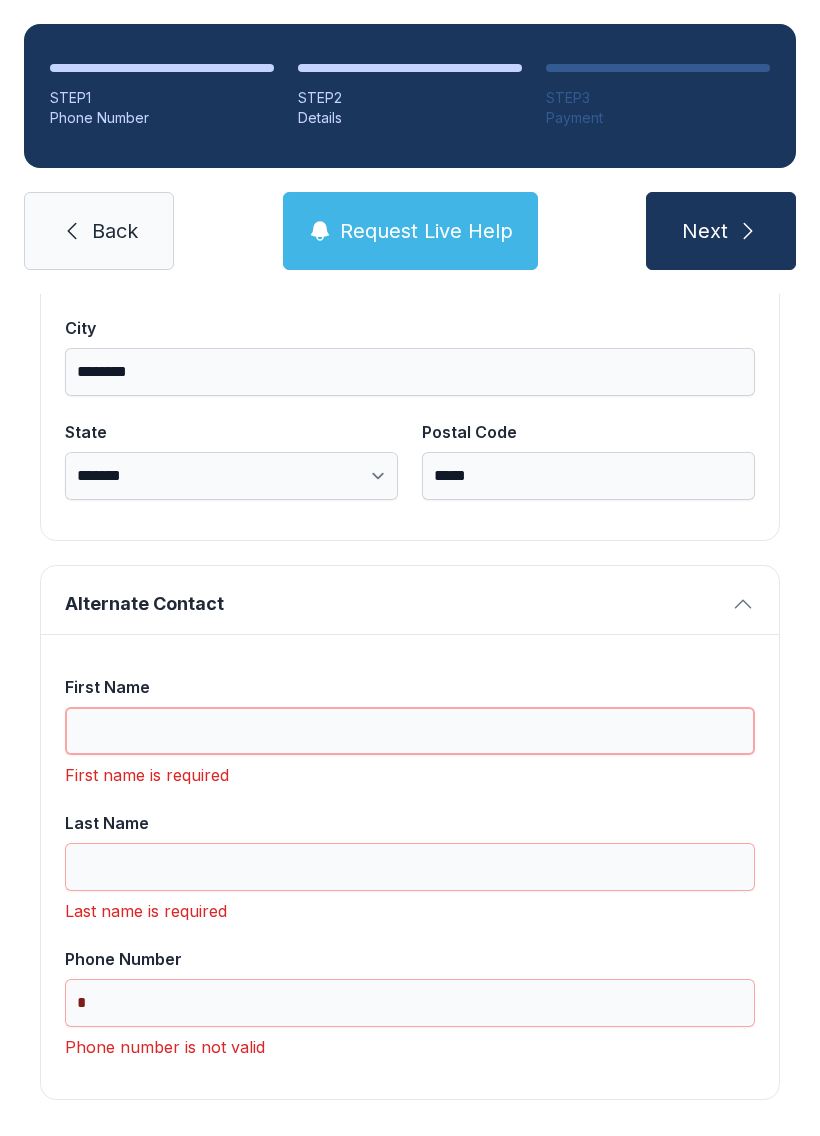 click on "First Name" at bounding box center [410, 731] 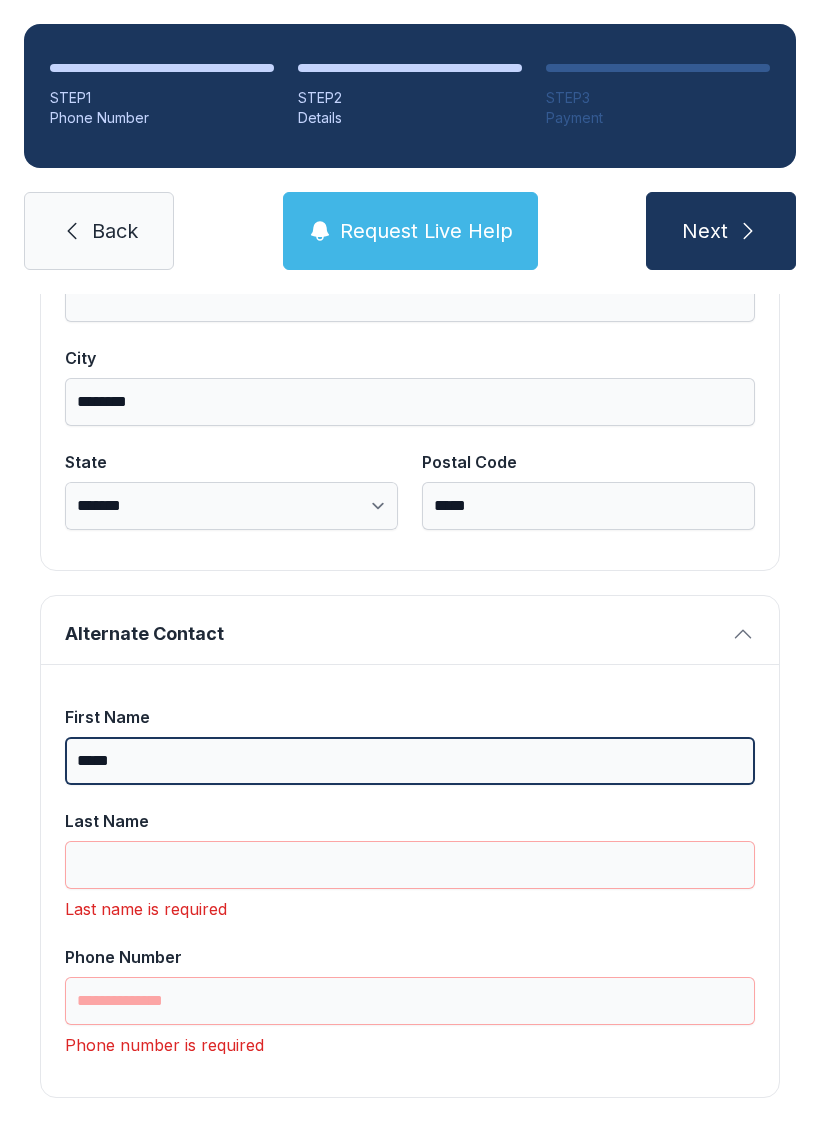 scroll, scrollTop: 1333, scrollLeft: 0, axis: vertical 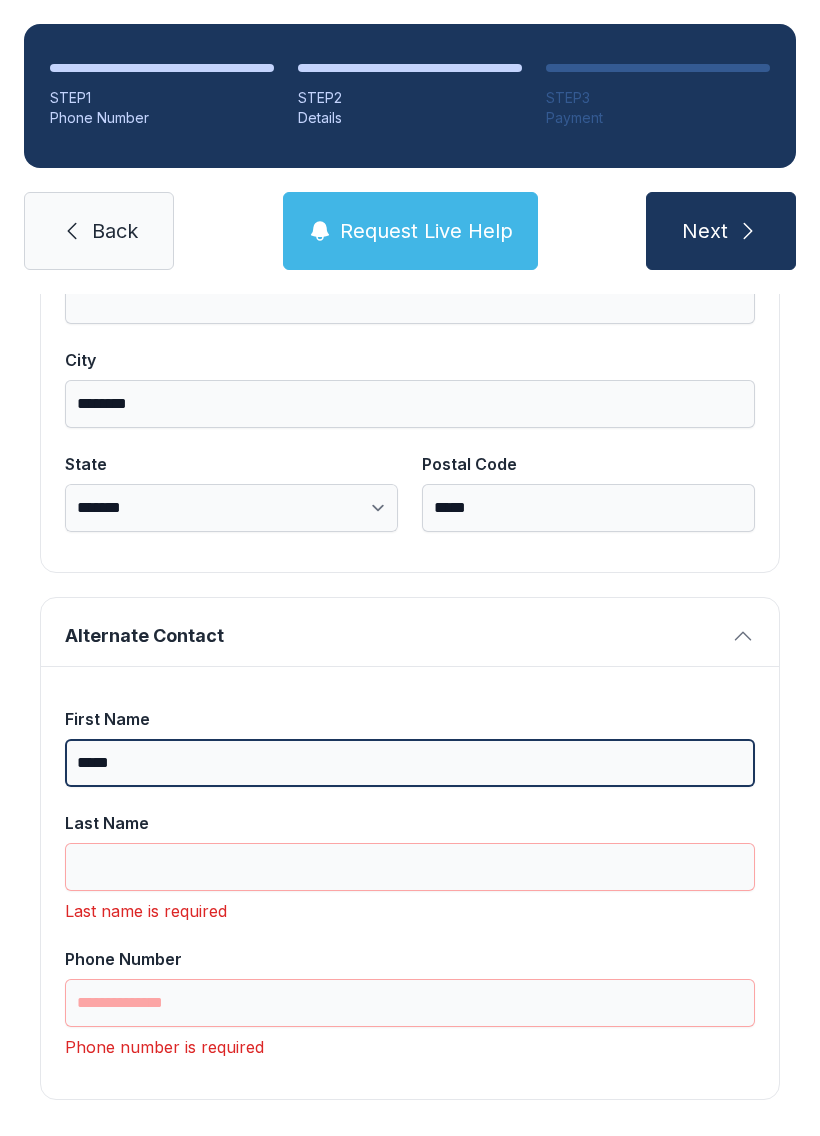 type on "*****" 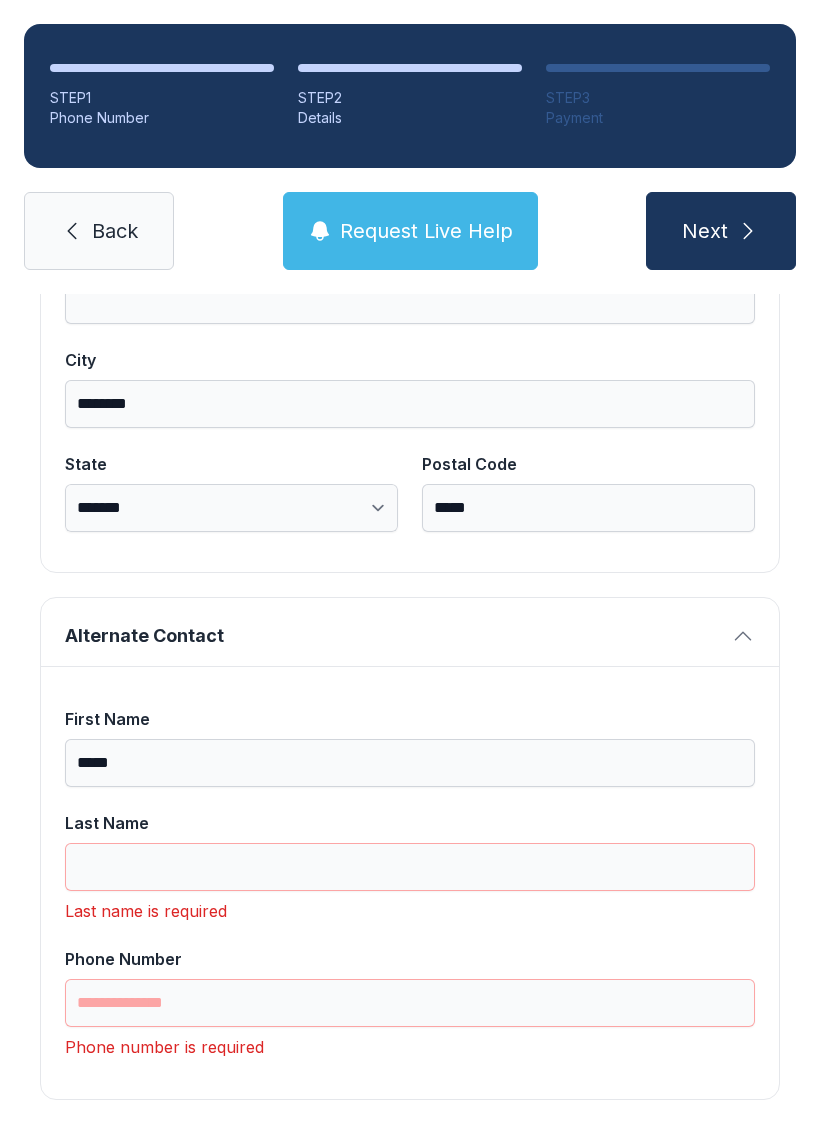 click on "Next" at bounding box center [705, 231] 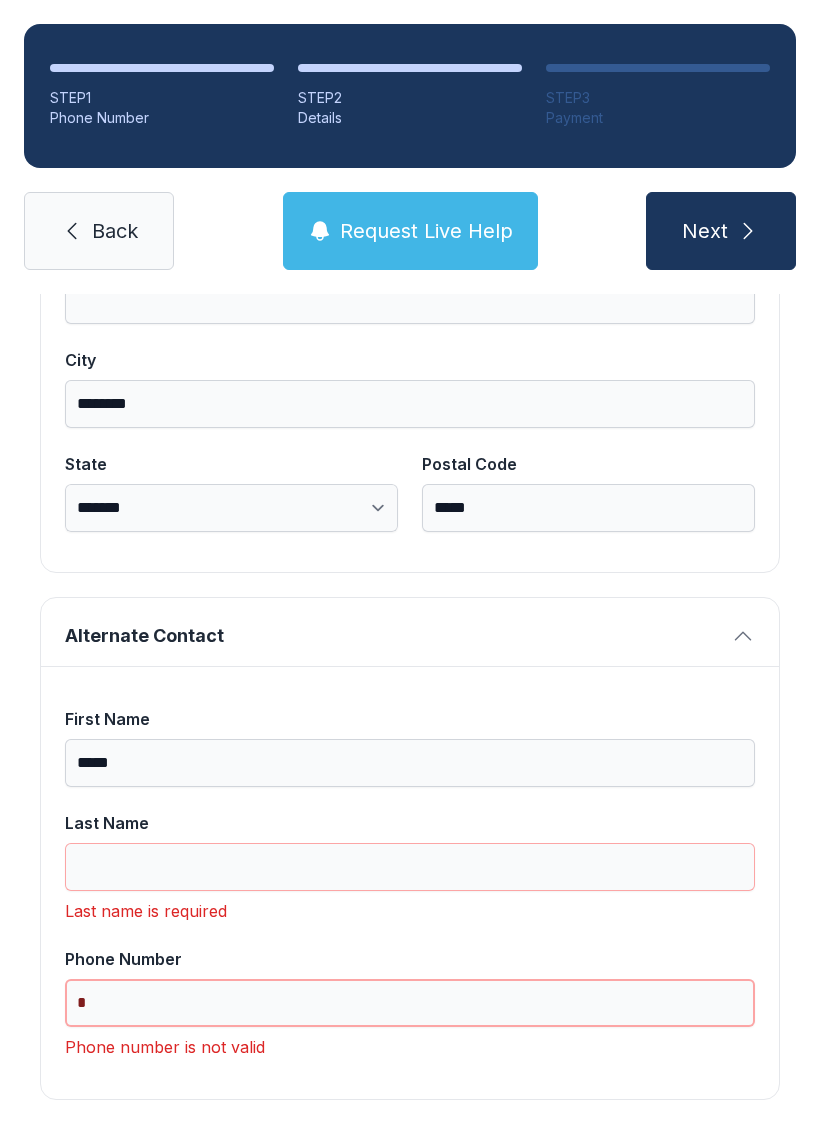 scroll, scrollTop: 44, scrollLeft: 0, axis: vertical 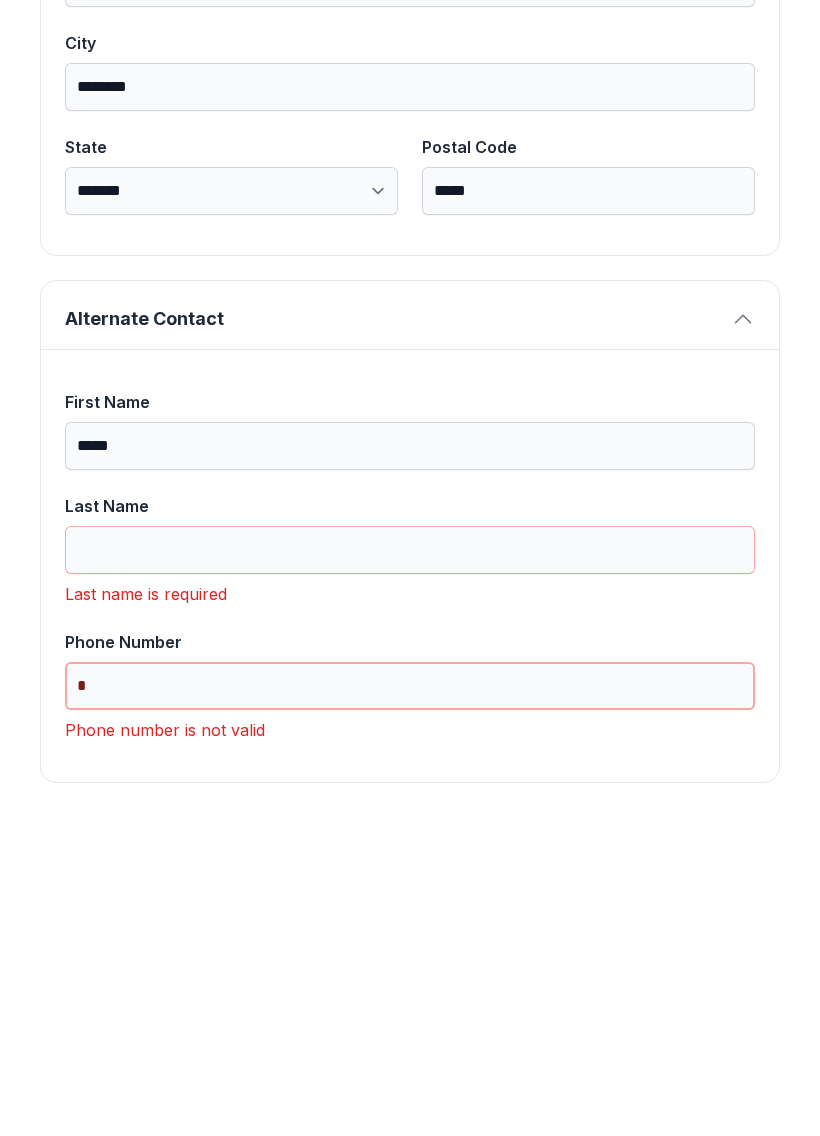 click on "*" at bounding box center [410, 1003] 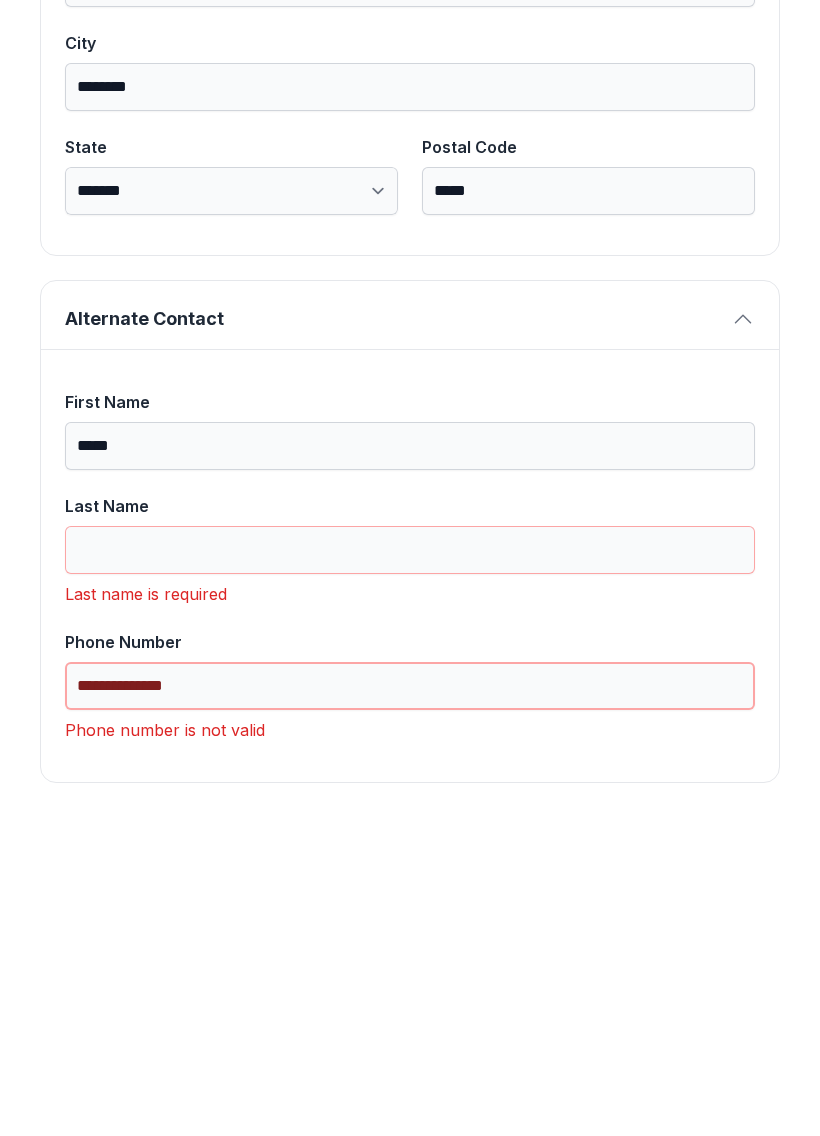 scroll, scrollTop: 1301, scrollLeft: 0, axis: vertical 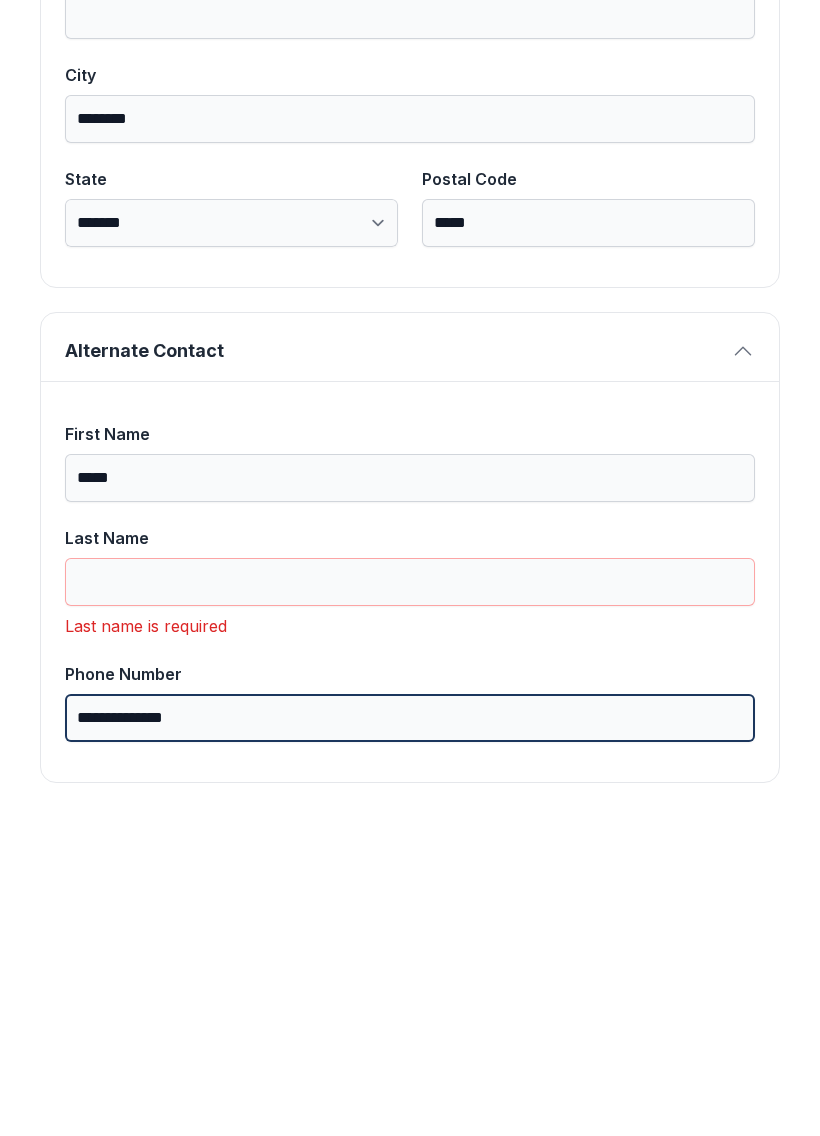 type on "**********" 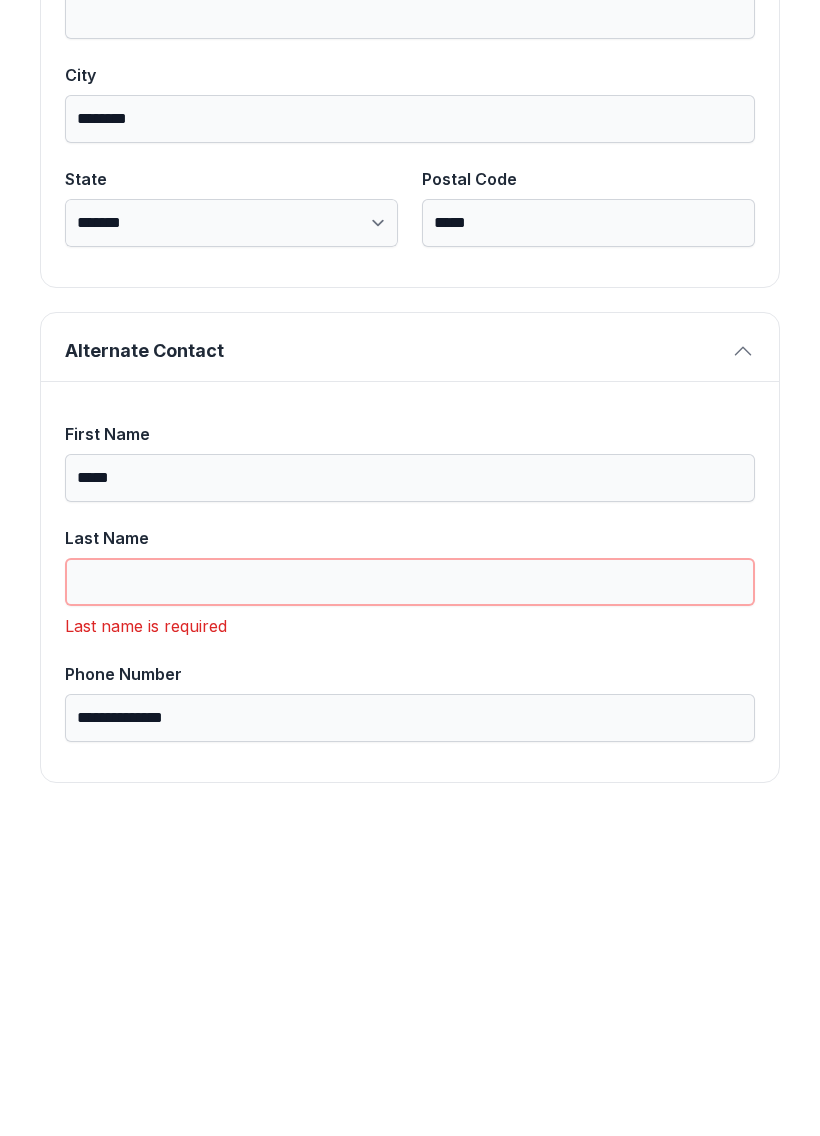 click on "Last Name" at bounding box center [410, 899] 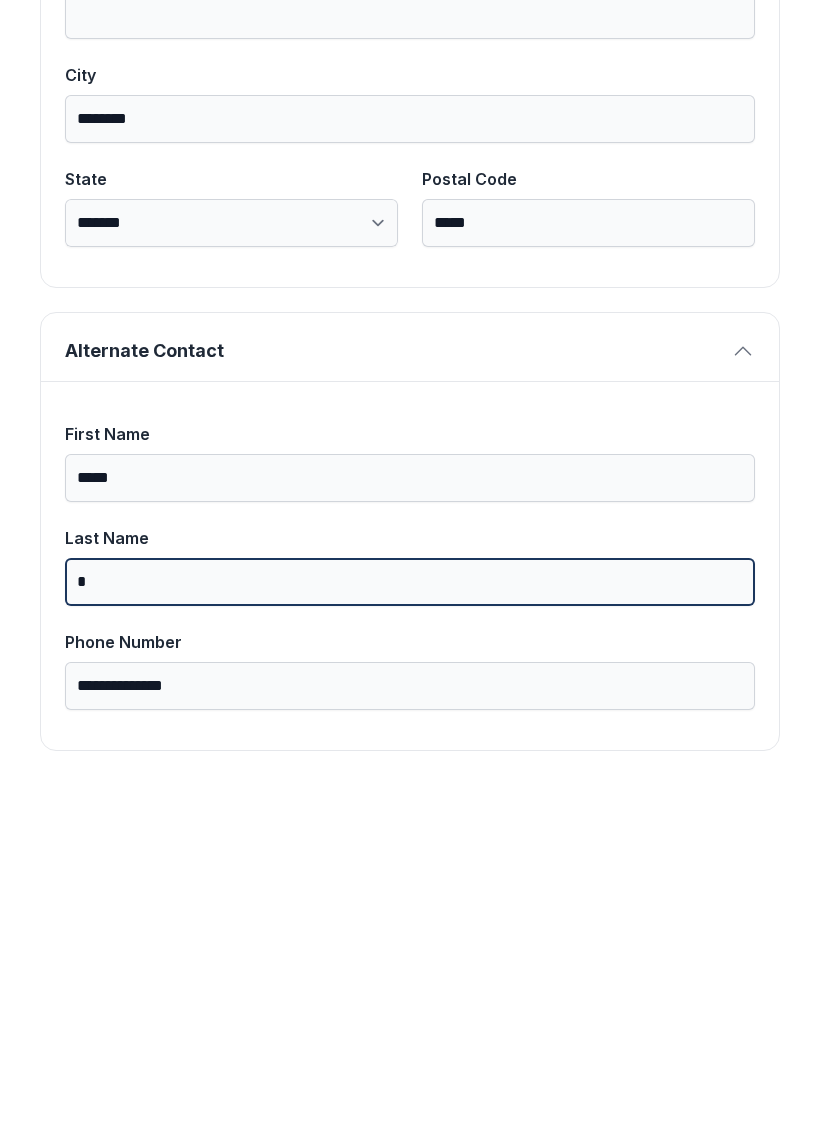 scroll, scrollTop: 1269, scrollLeft: 0, axis: vertical 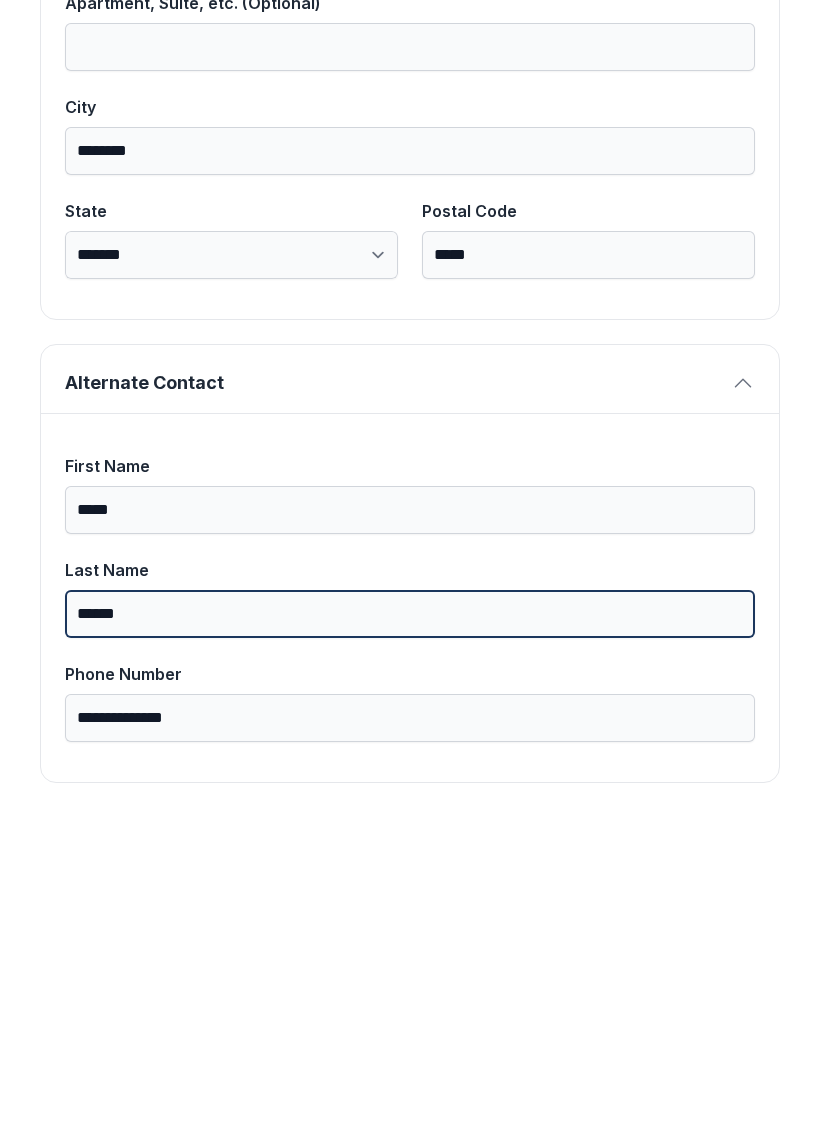 type on "******" 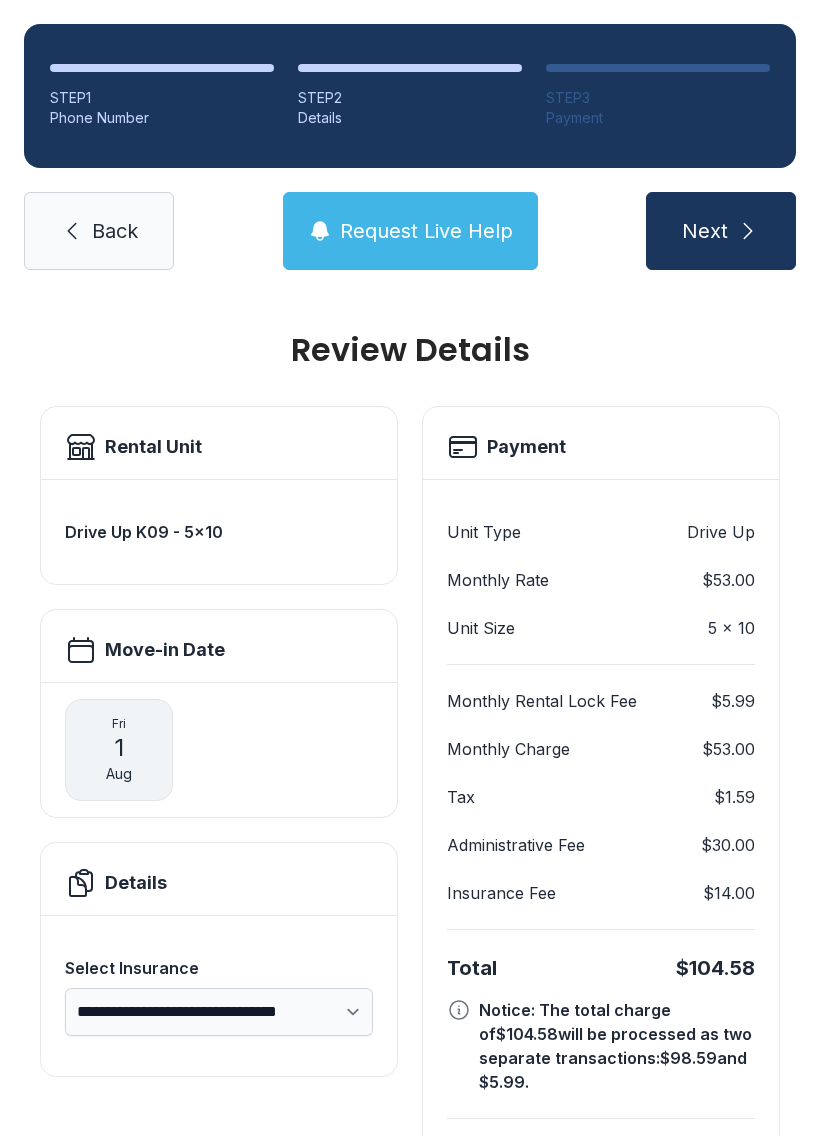 scroll, scrollTop: 0, scrollLeft: 0, axis: both 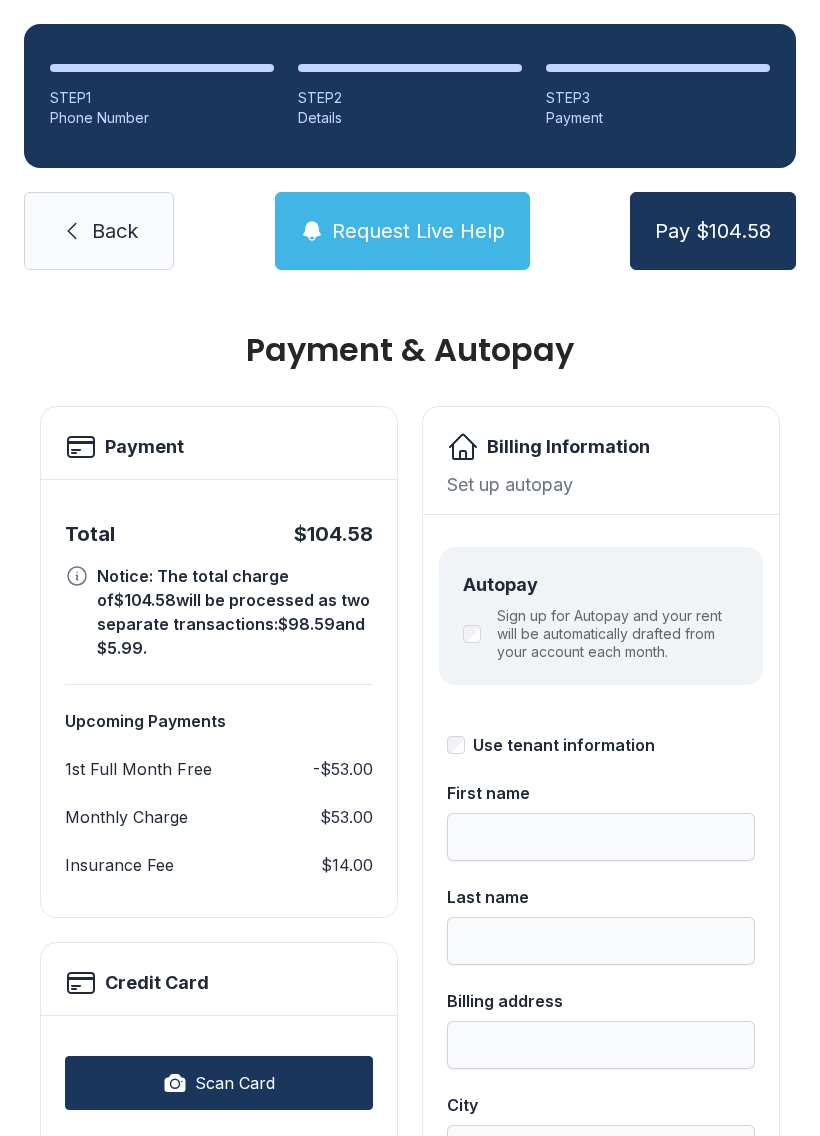 type on "*****" 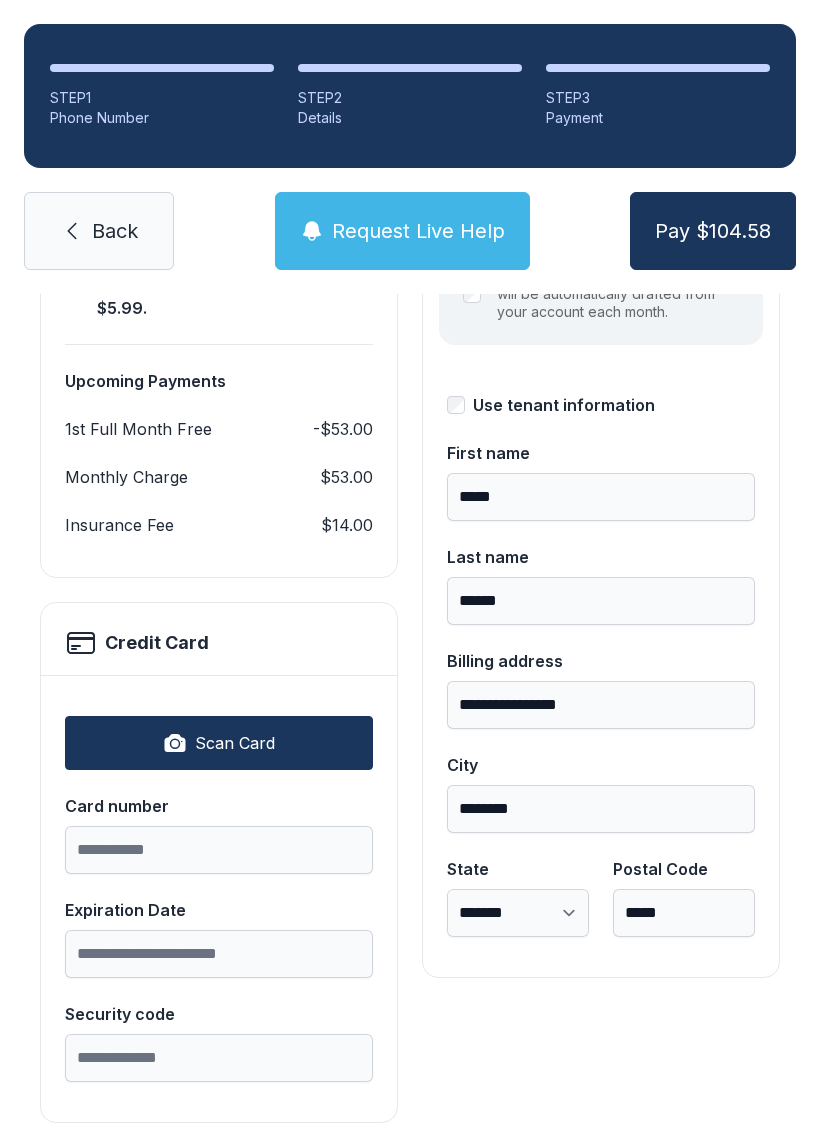 scroll, scrollTop: 339, scrollLeft: 0, axis: vertical 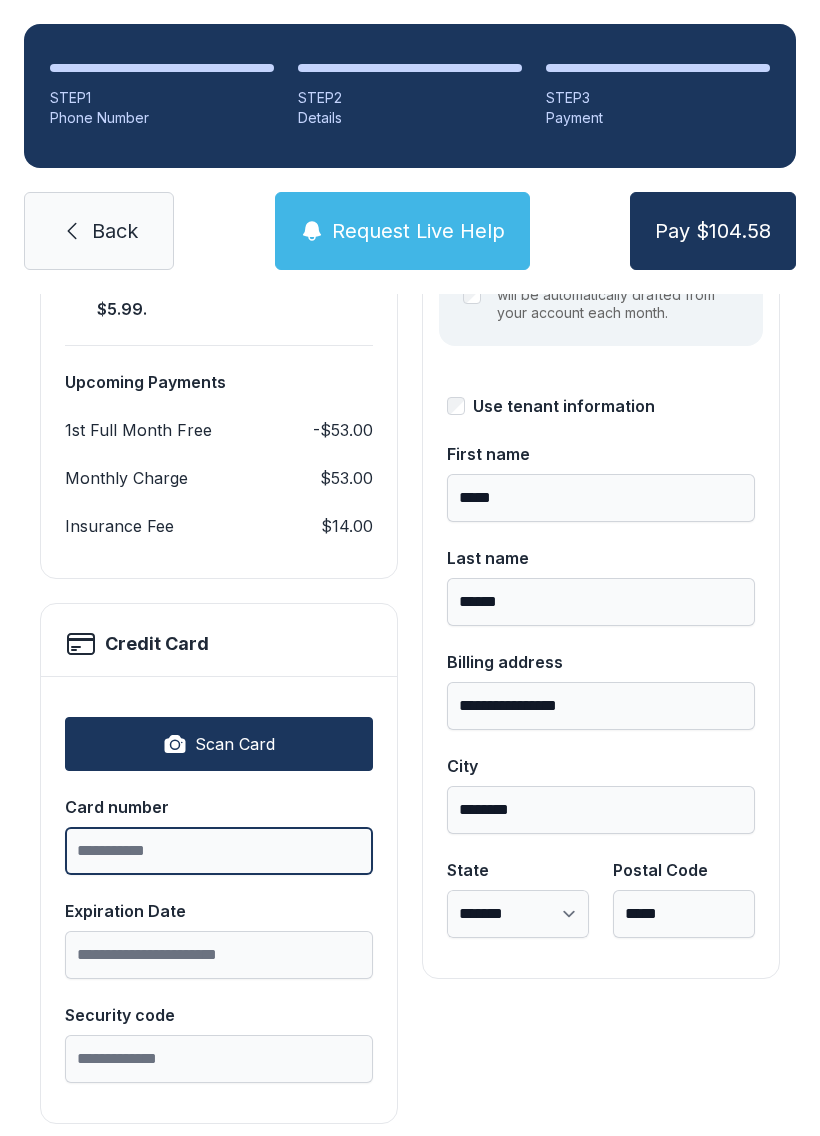 click on "Card number" at bounding box center [219, 851] 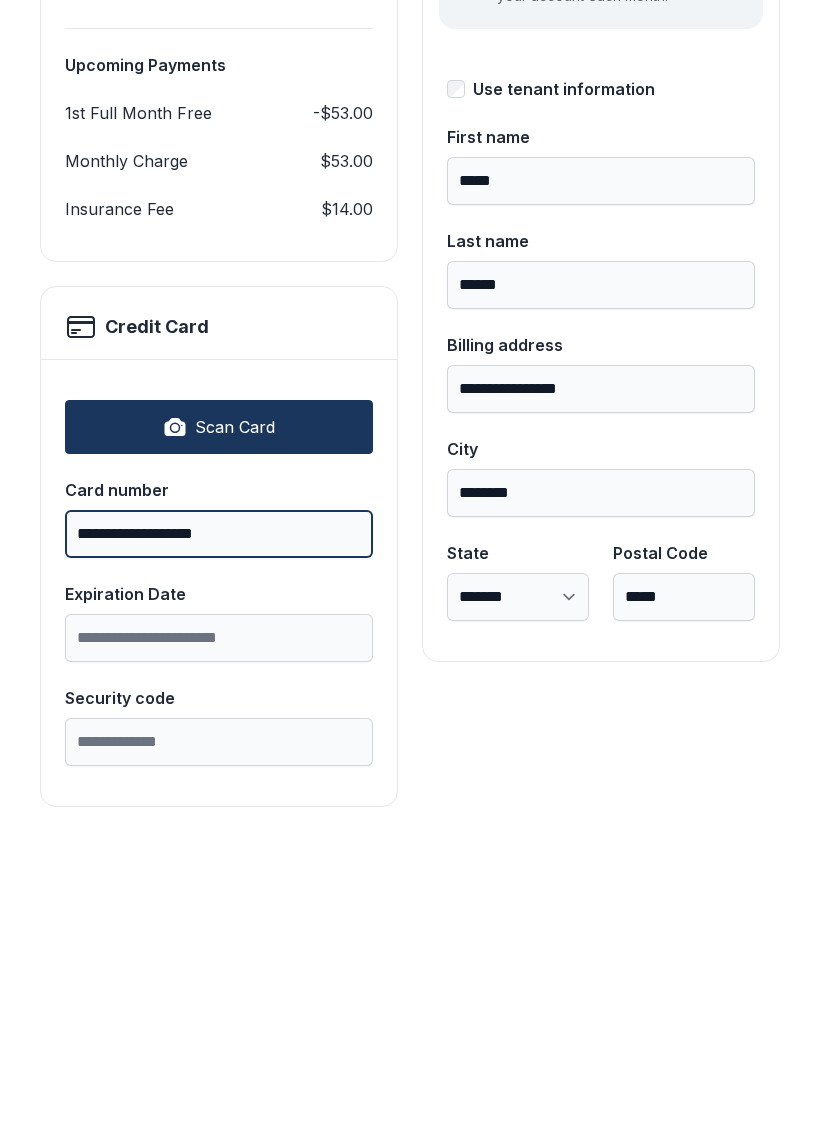 type on "**********" 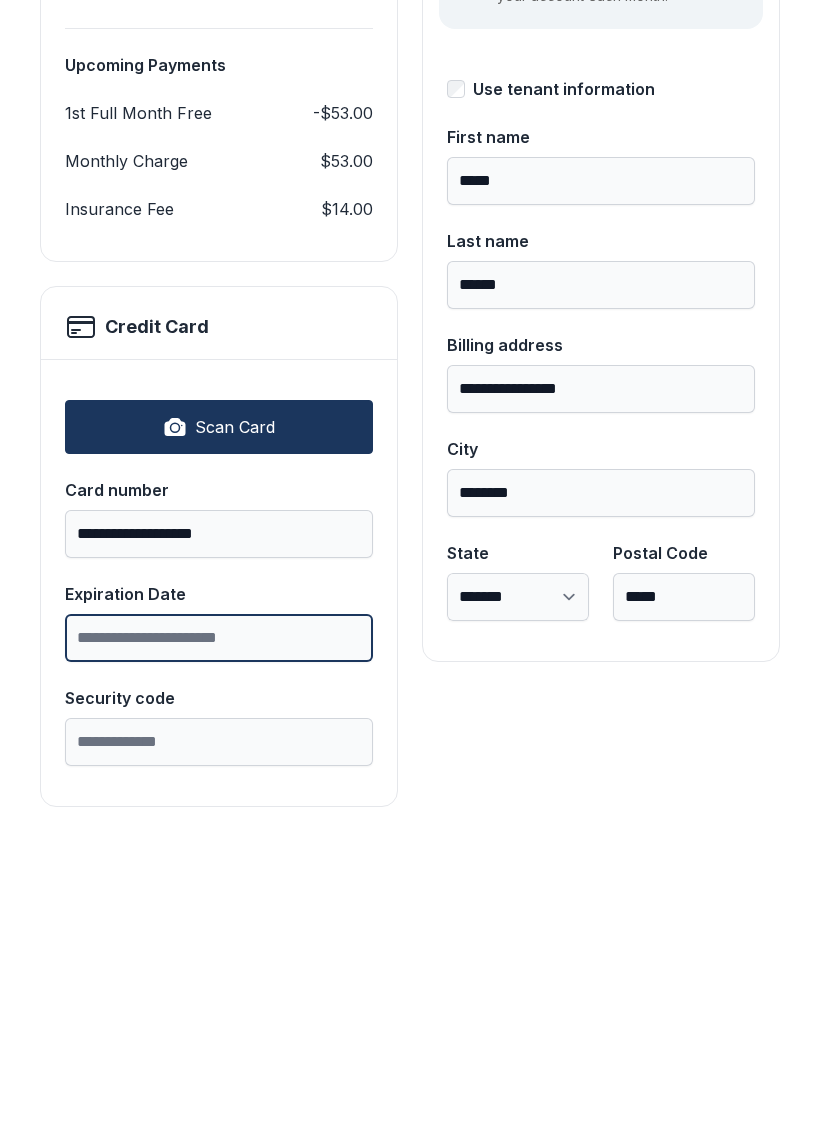 click on "Expiration Date" at bounding box center [219, 955] 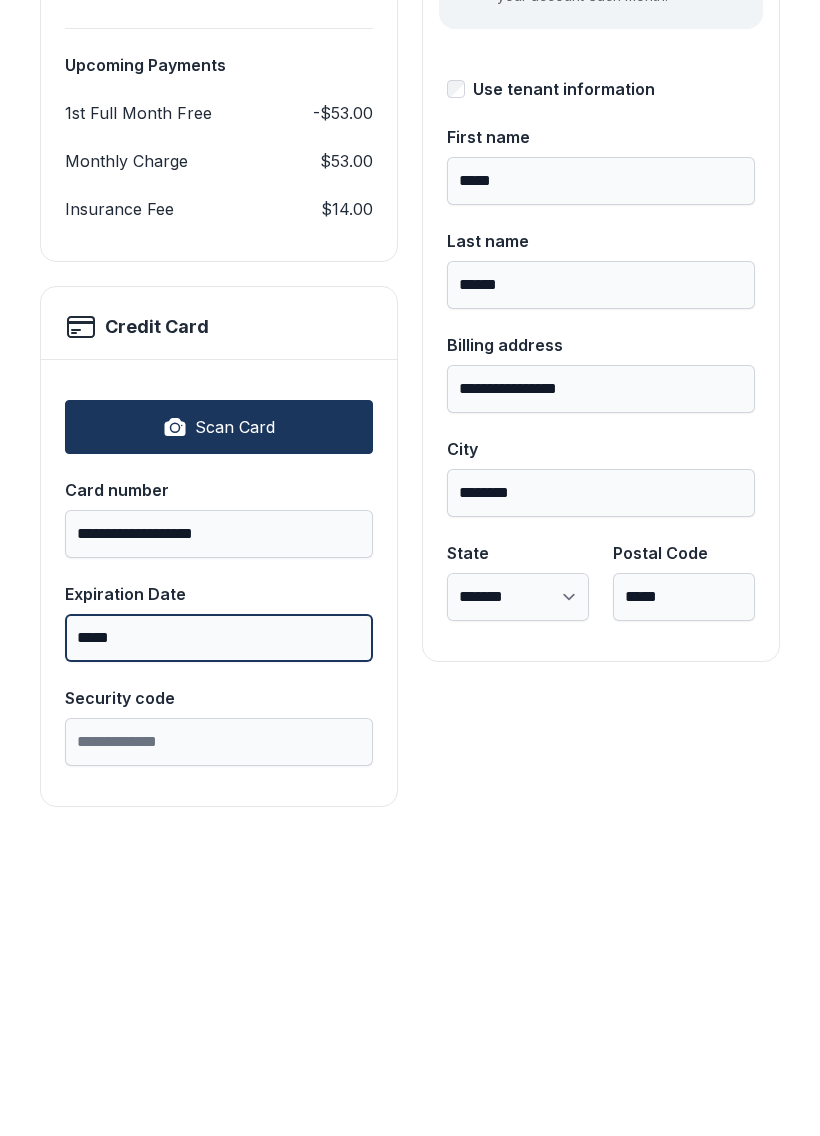type on "*****" 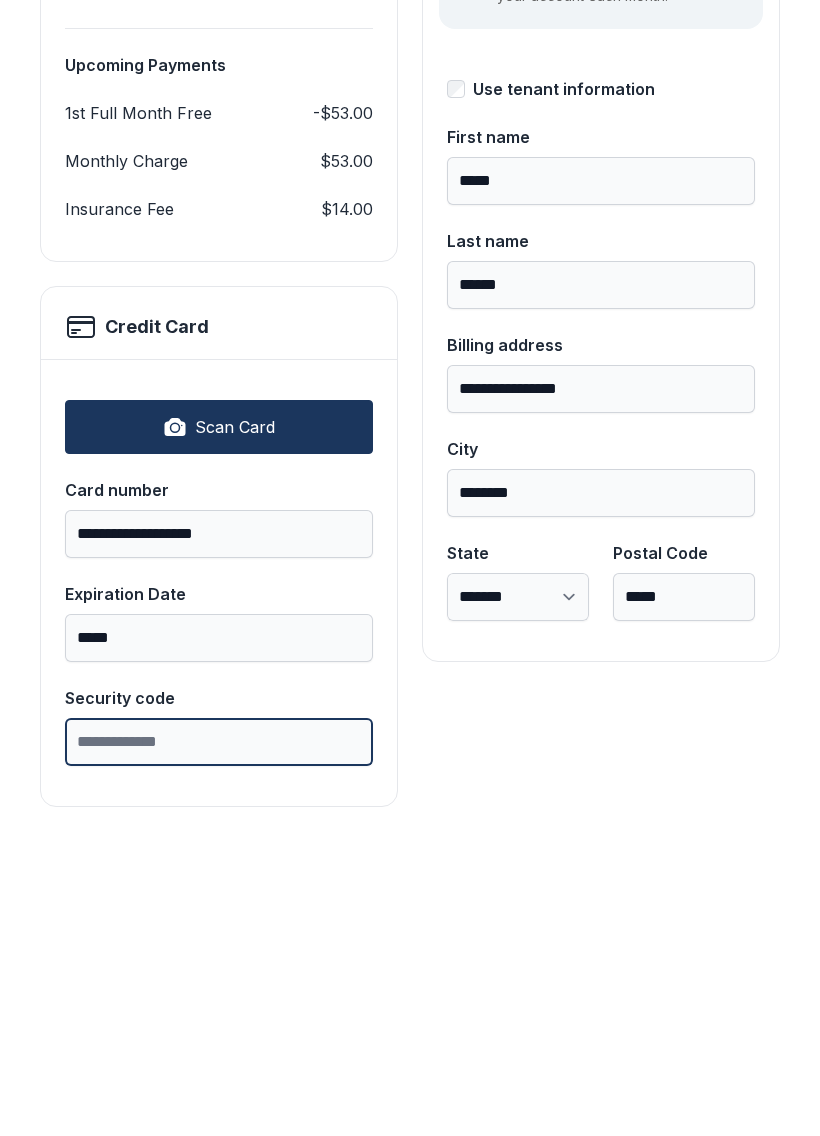 click on "Security code" at bounding box center (219, 1059) 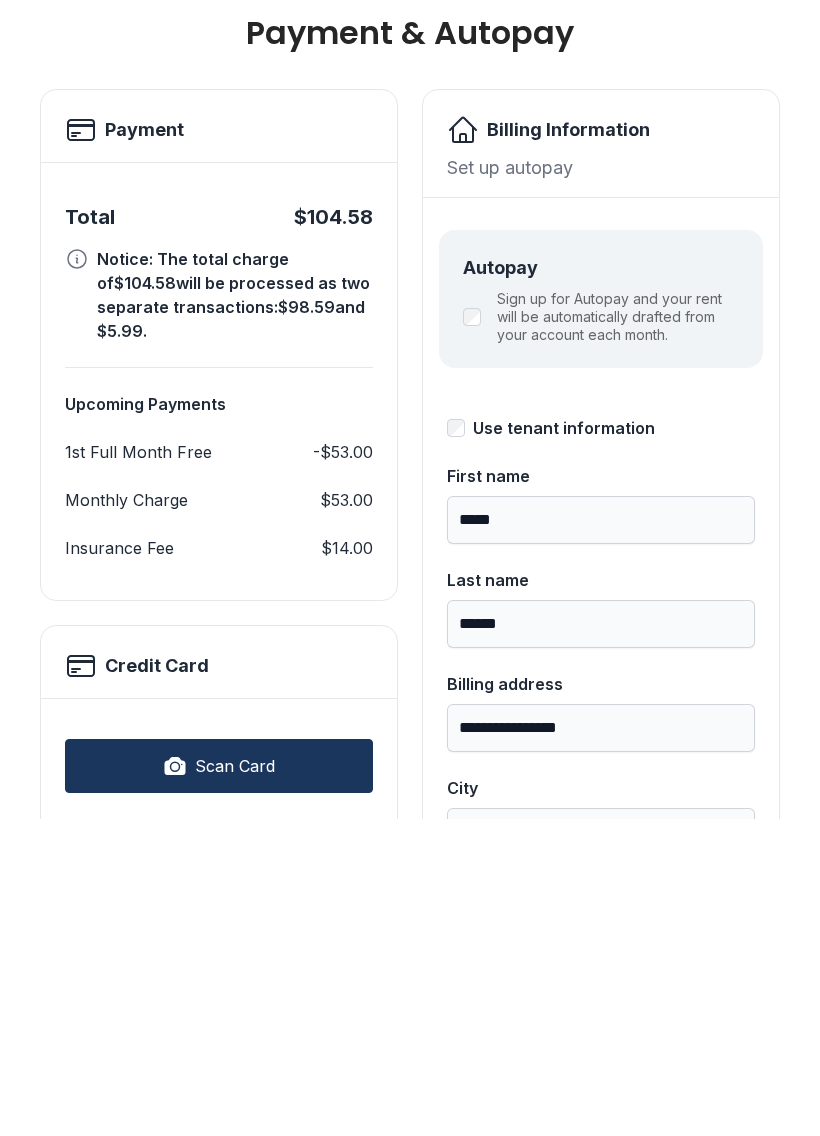 scroll, scrollTop: 0, scrollLeft: 0, axis: both 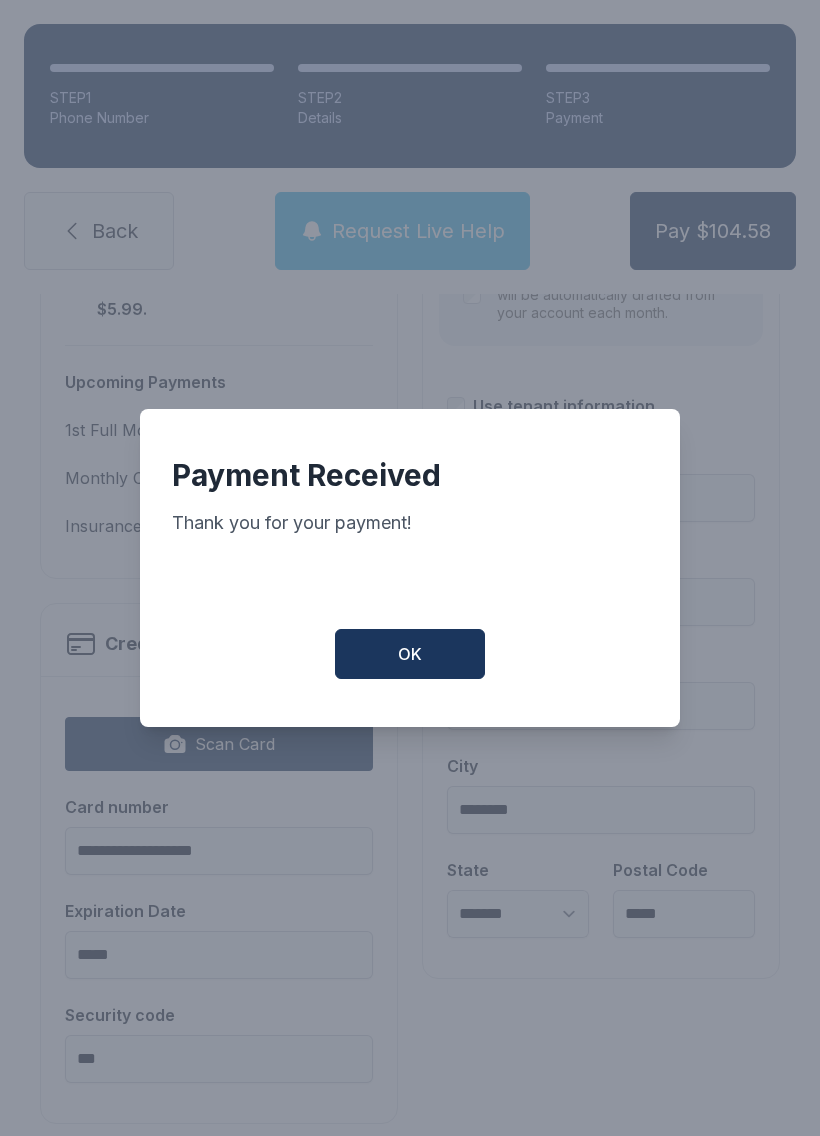 click on "OK" at bounding box center (410, 654) 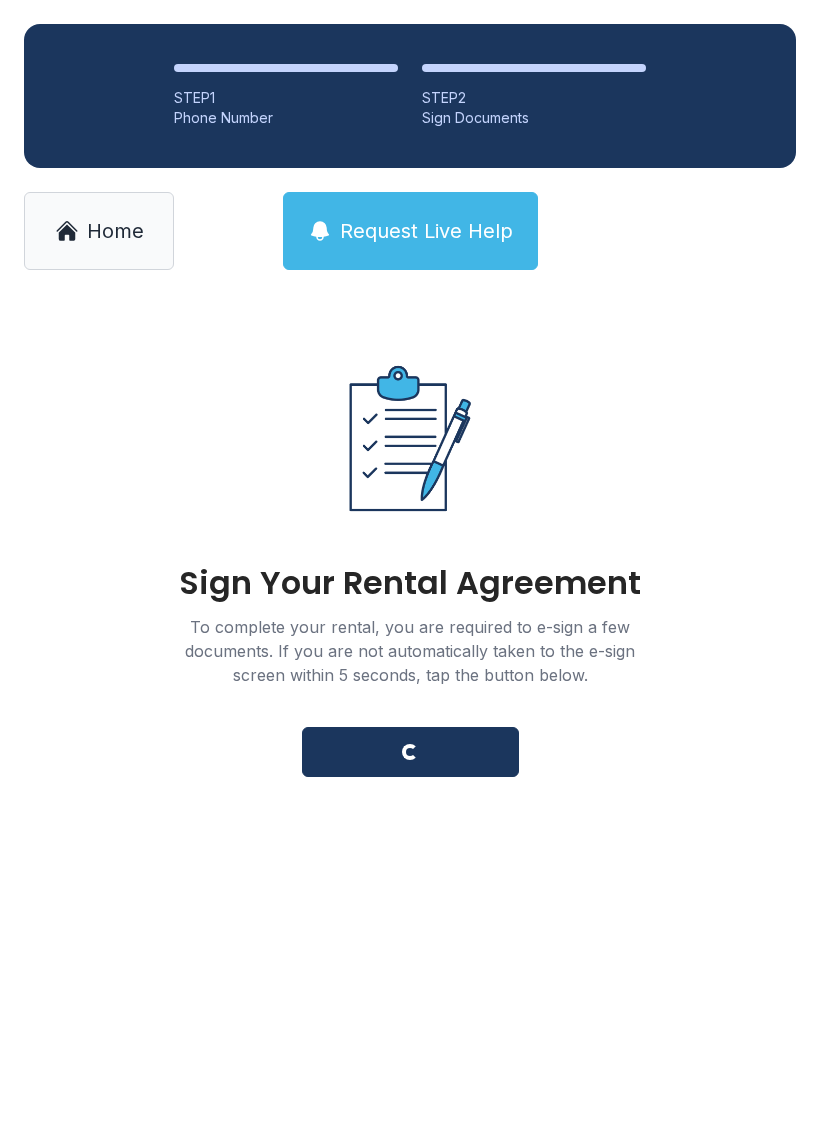 scroll, scrollTop: 0, scrollLeft: 0, axis: both 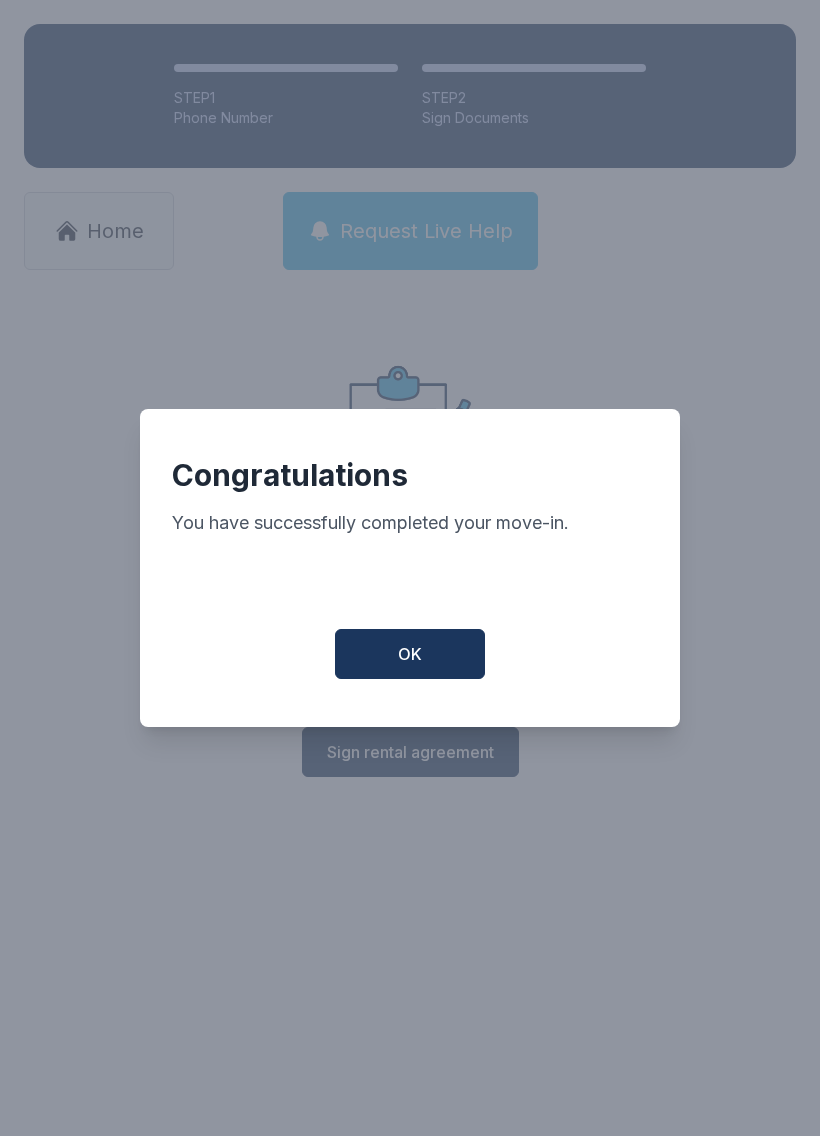 click on "OK" at bounding box center [410, 654] 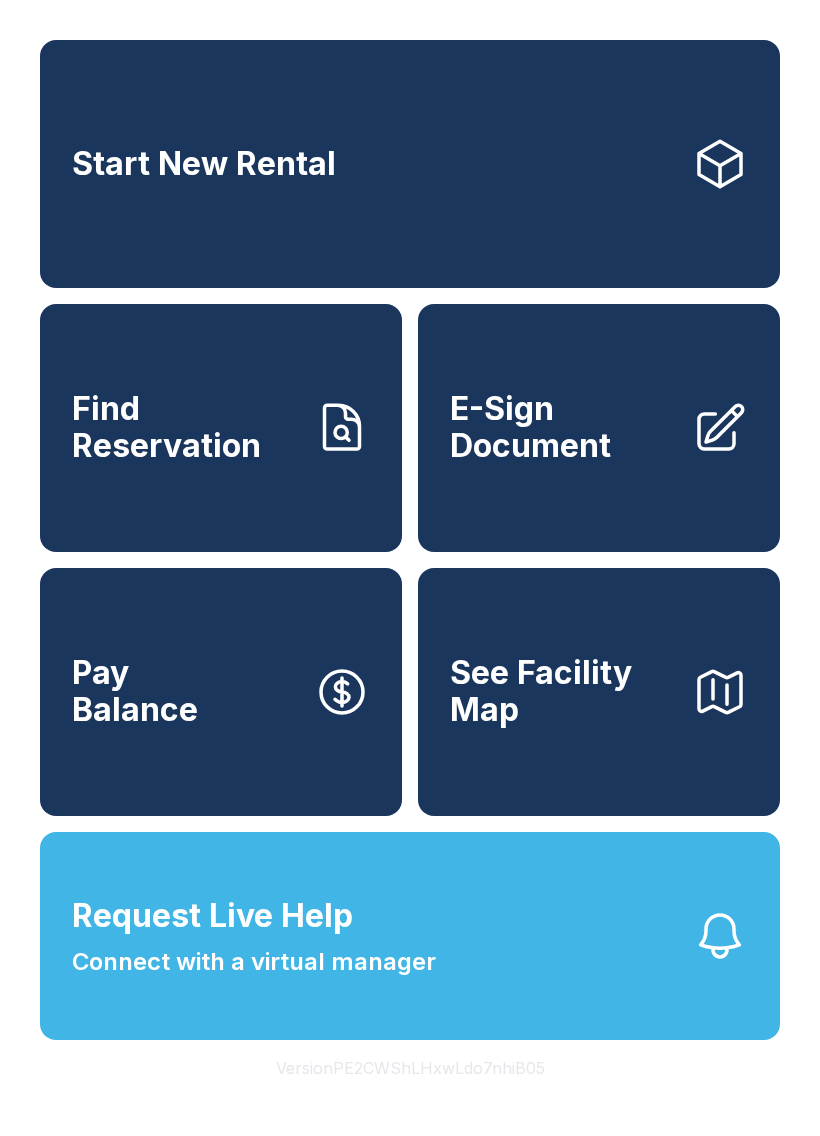click on "E-Sign Document" at bounding box center [563, 427] 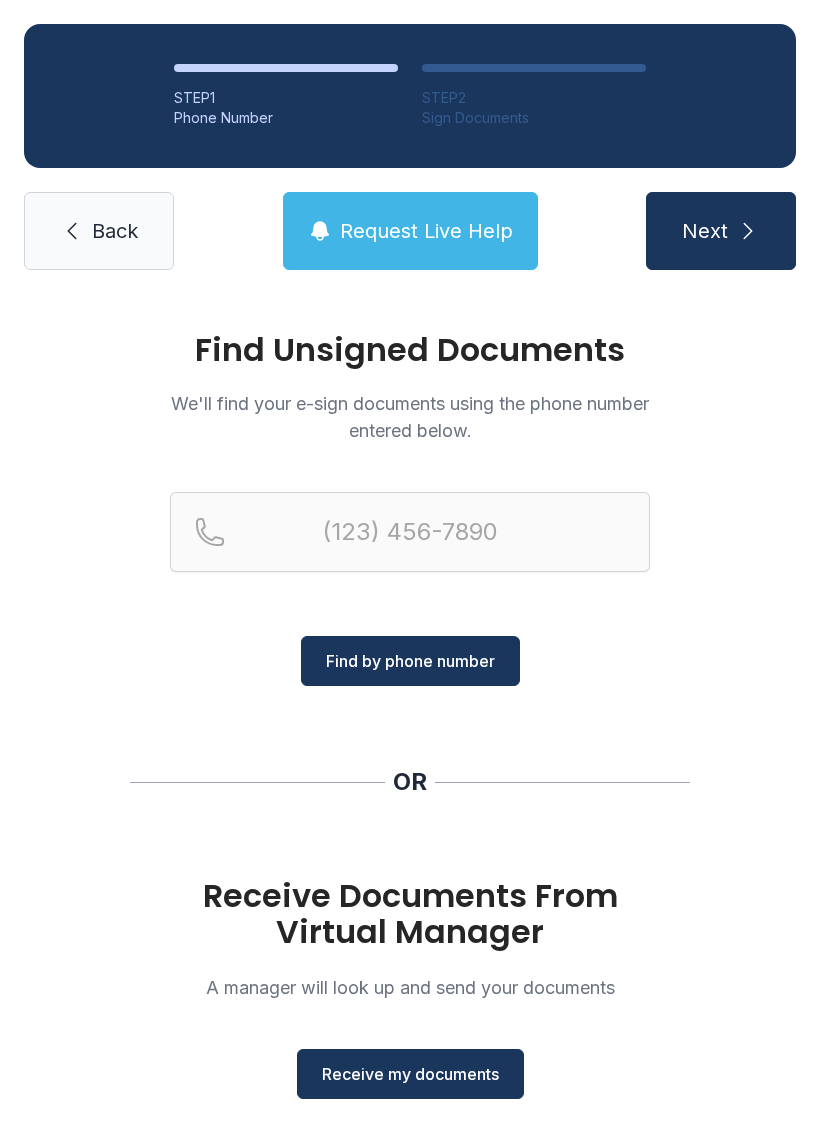 click 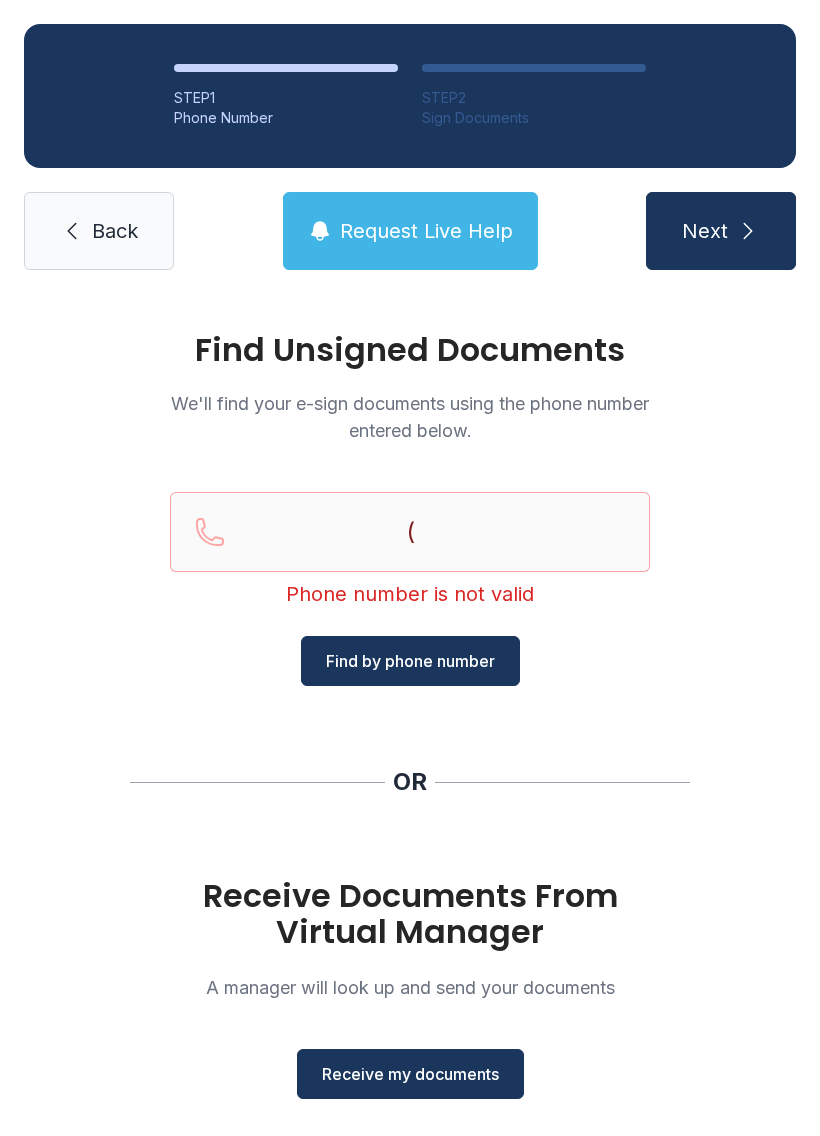 click on "Next" at bounding box center [705, 231] 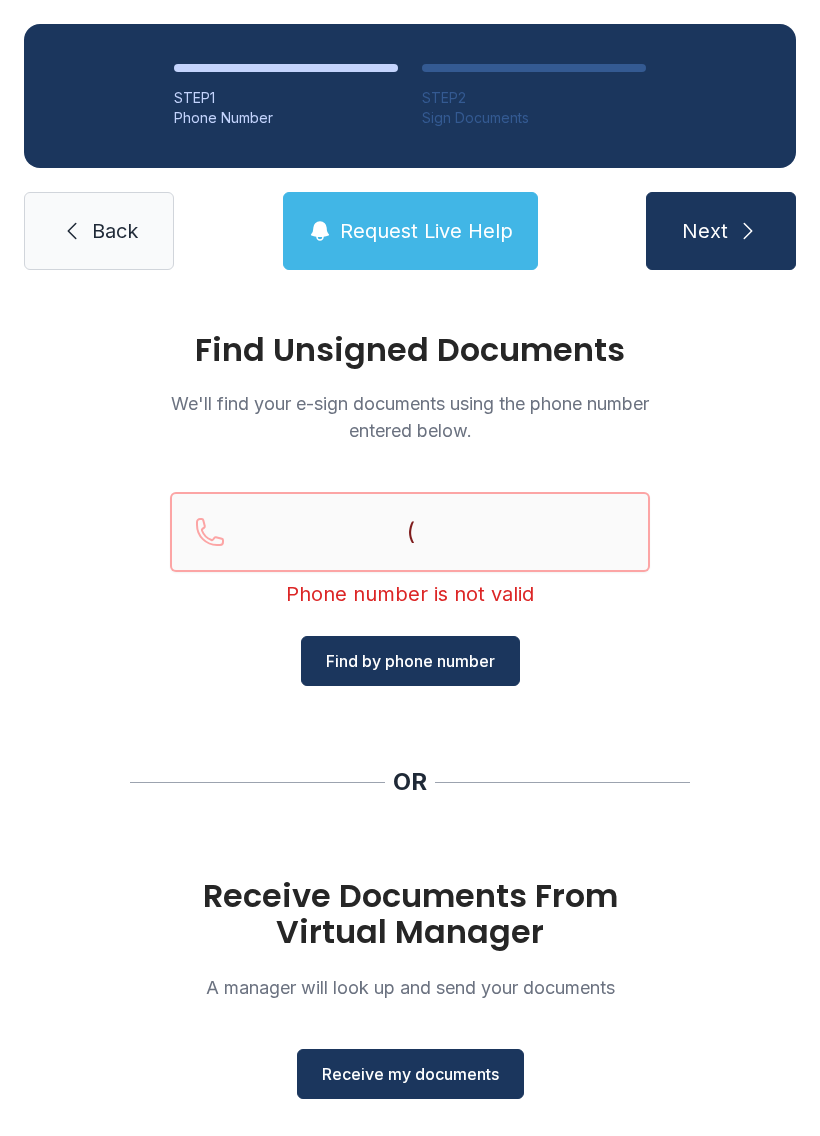 type on "(" 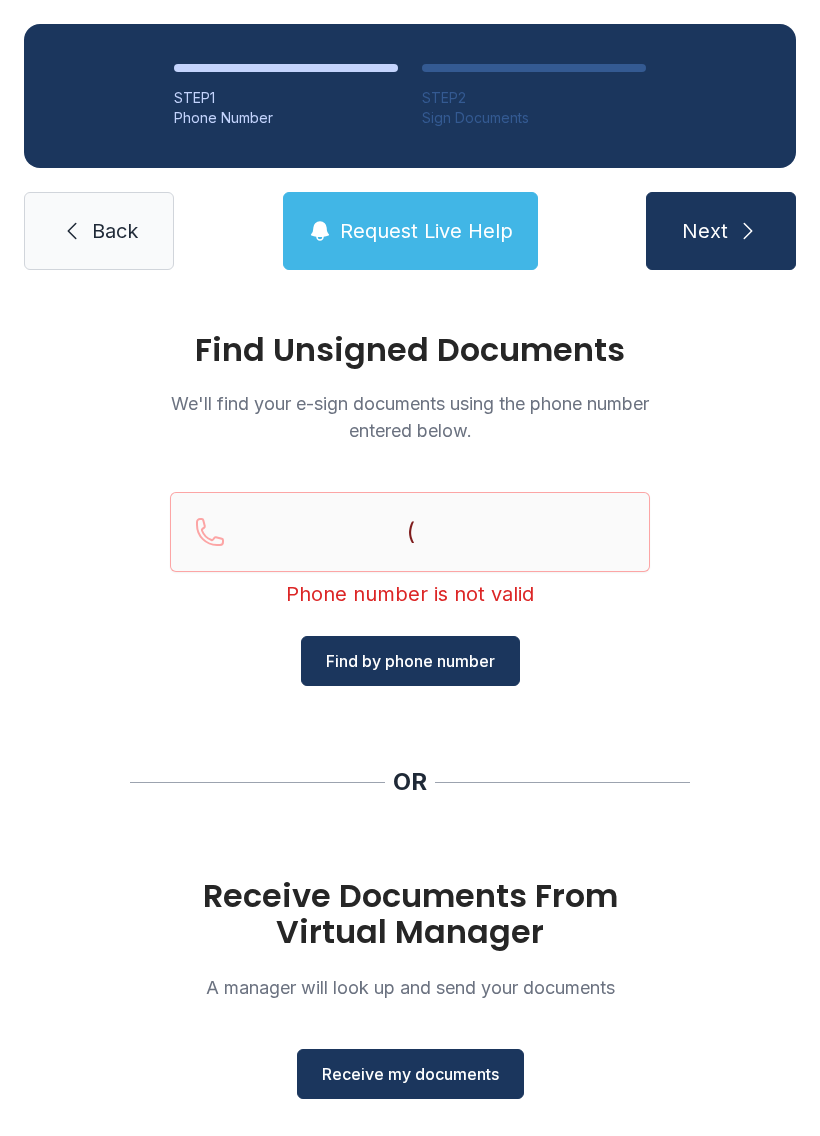 click on "Back" at bounding box center [99, 231] 